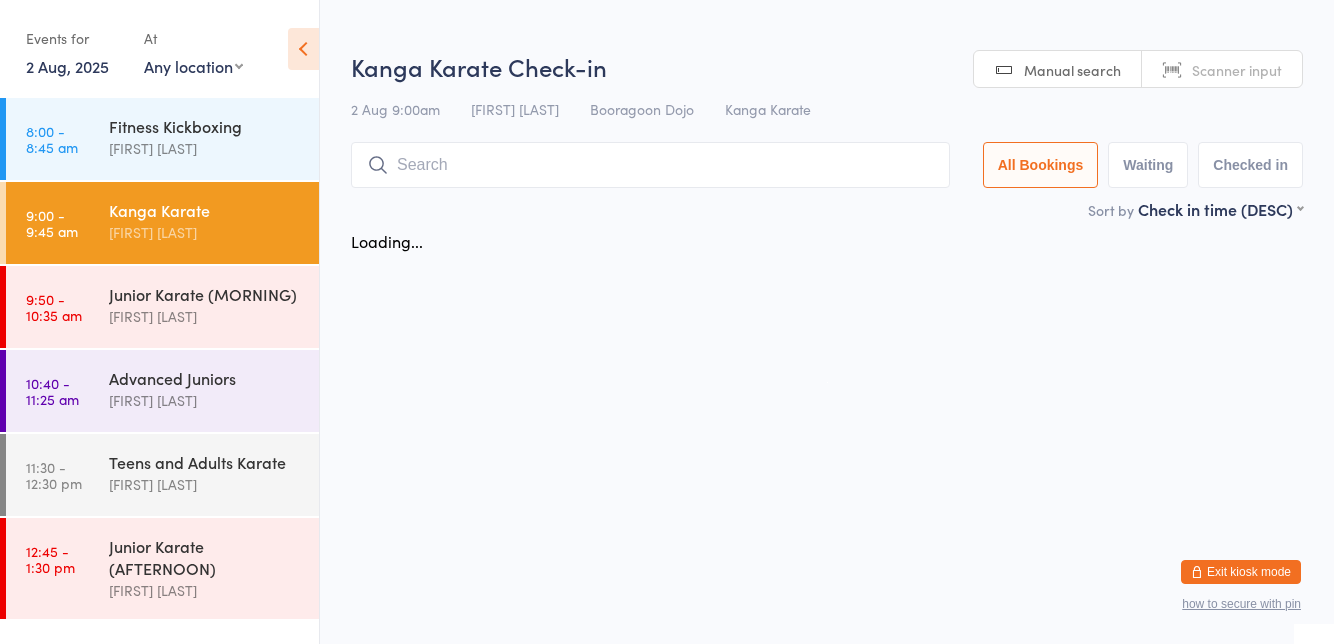 scroll, scrollTop: 0, scrollLeft: 0, axis: both 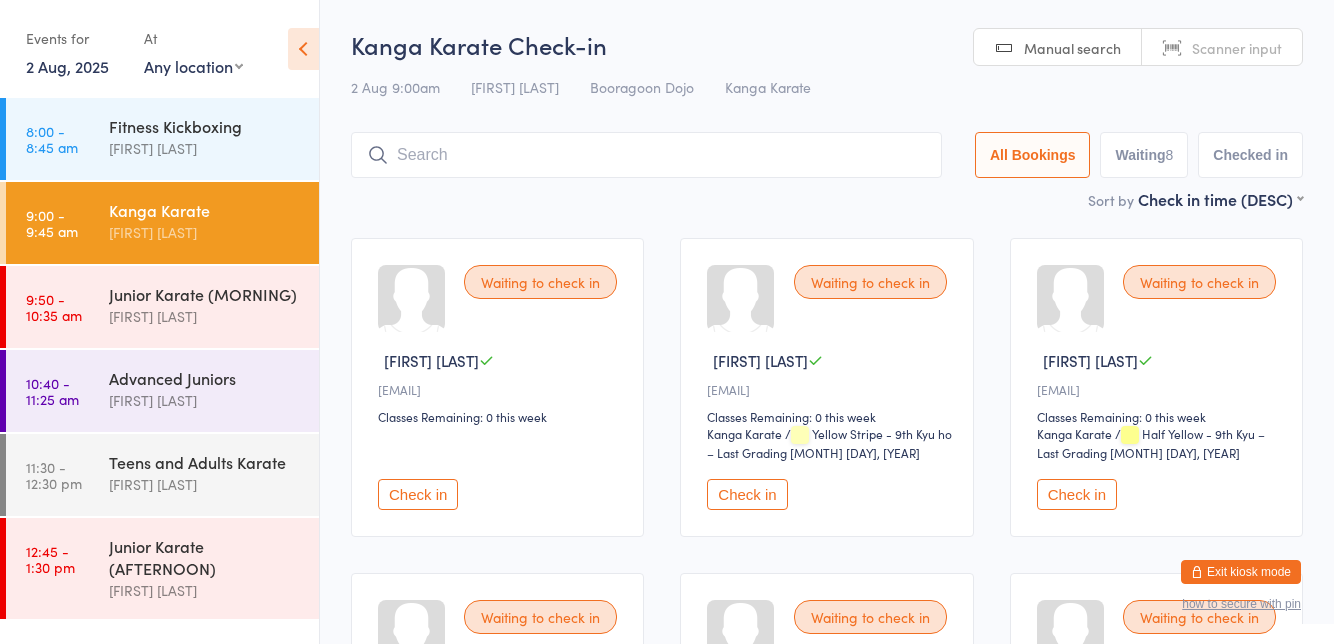 click on "[FIRST] [LAST]" at bounding box center [205, 148] 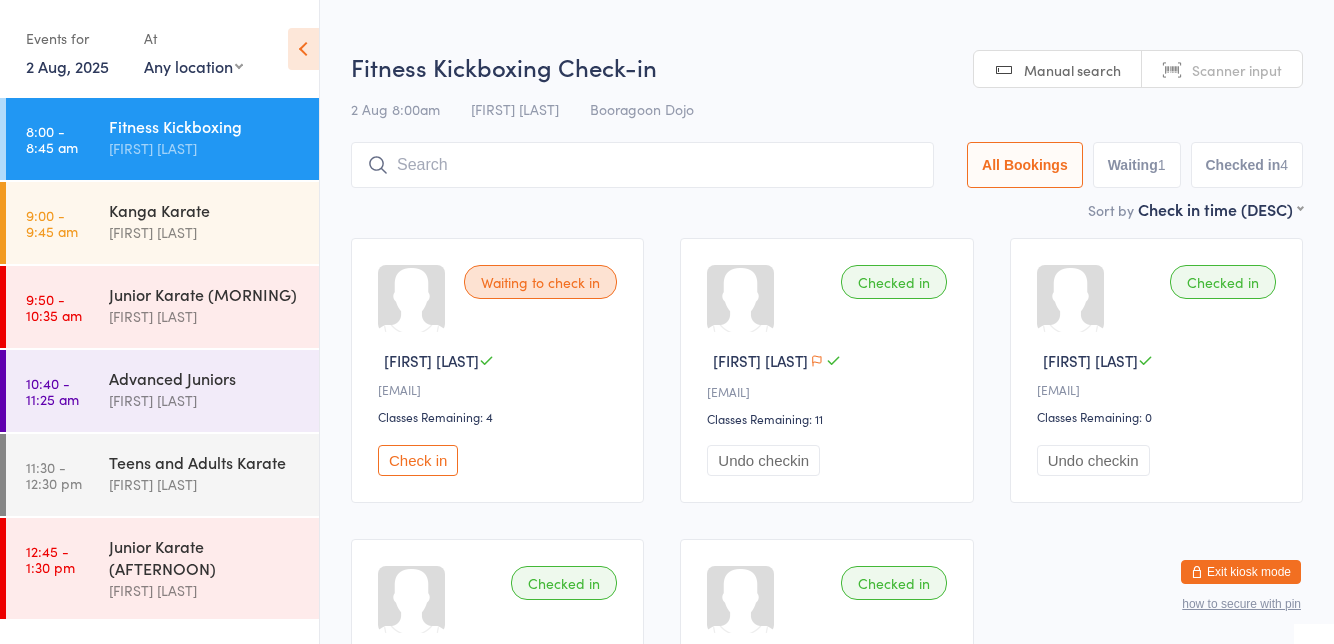click on "Checked in [FIRST] [LAST]  [EMAIL] Classes Remaining: 11    Undo checkin" at bounding box center (826, 370) 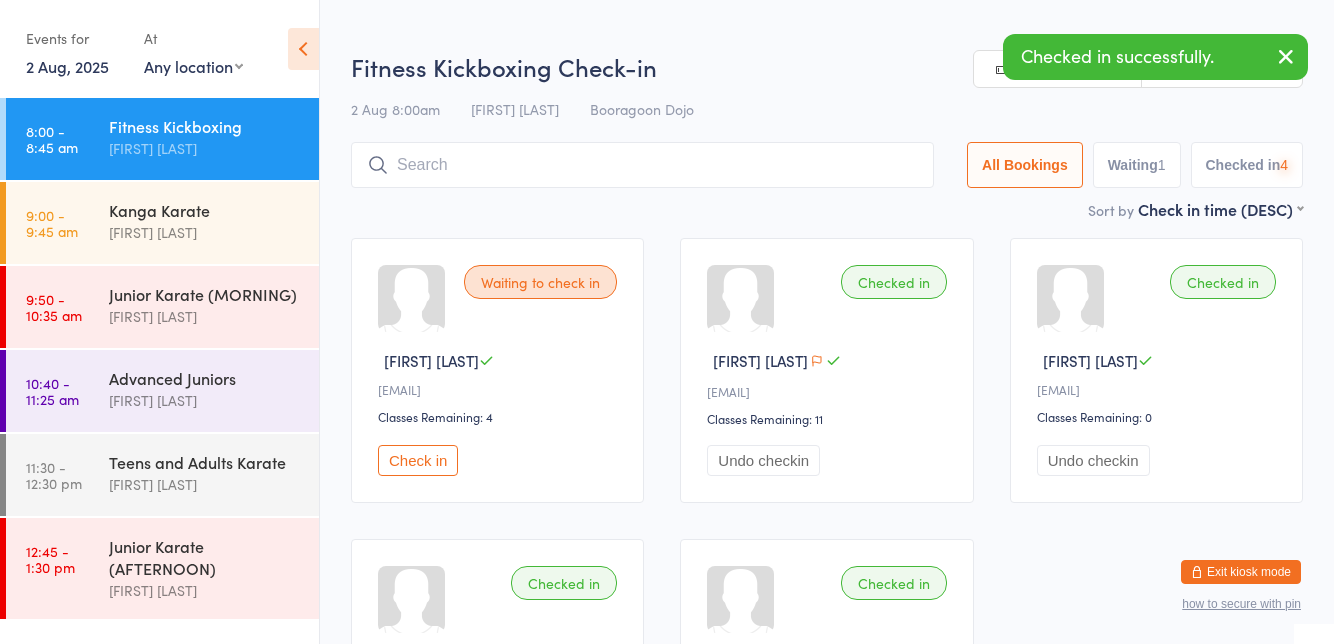 click at bounding box center [817, 361] 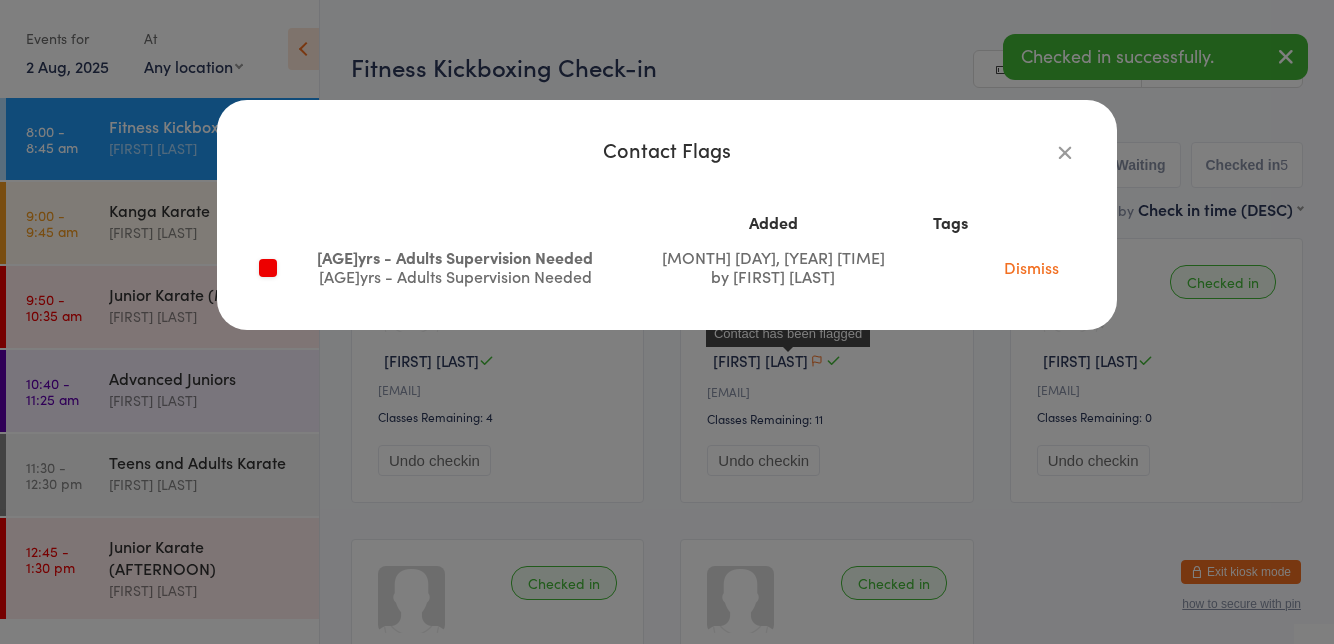 click on "Contact Flags Added Tags [AGE]yrs - Adults Supervision Needed
[AGE]yrs - Adults Supervision Needed
[MONTH] [DAY], [YEAR] [TIME] by [FIRST] [LAST] Dismiss" at bounding box center [667, 322] 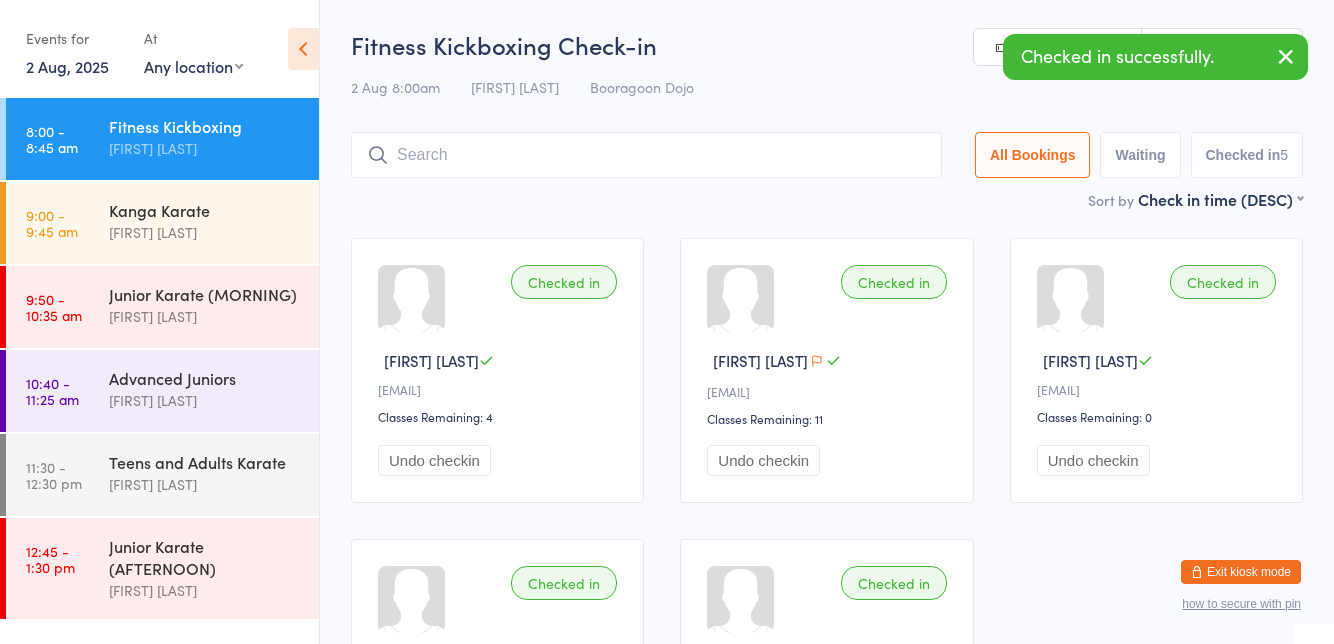 click on "[FIRST] [LAST]" at bounding box center [205, 232] 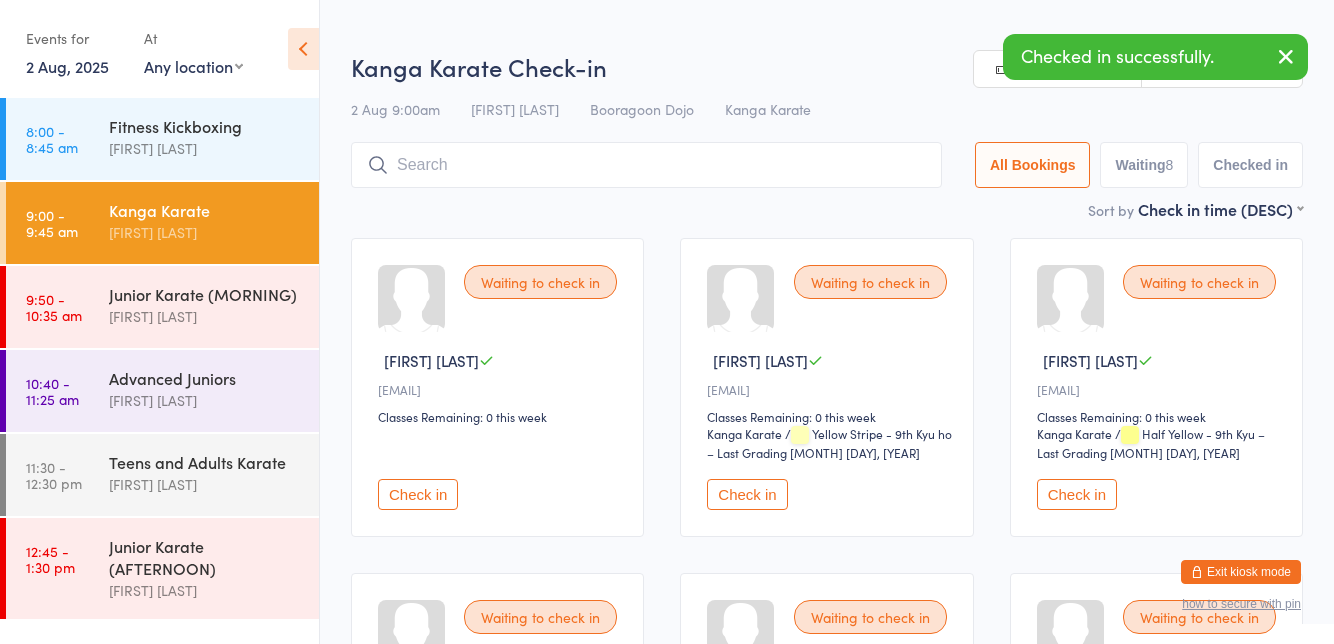 click at bounding box center [740, 298] 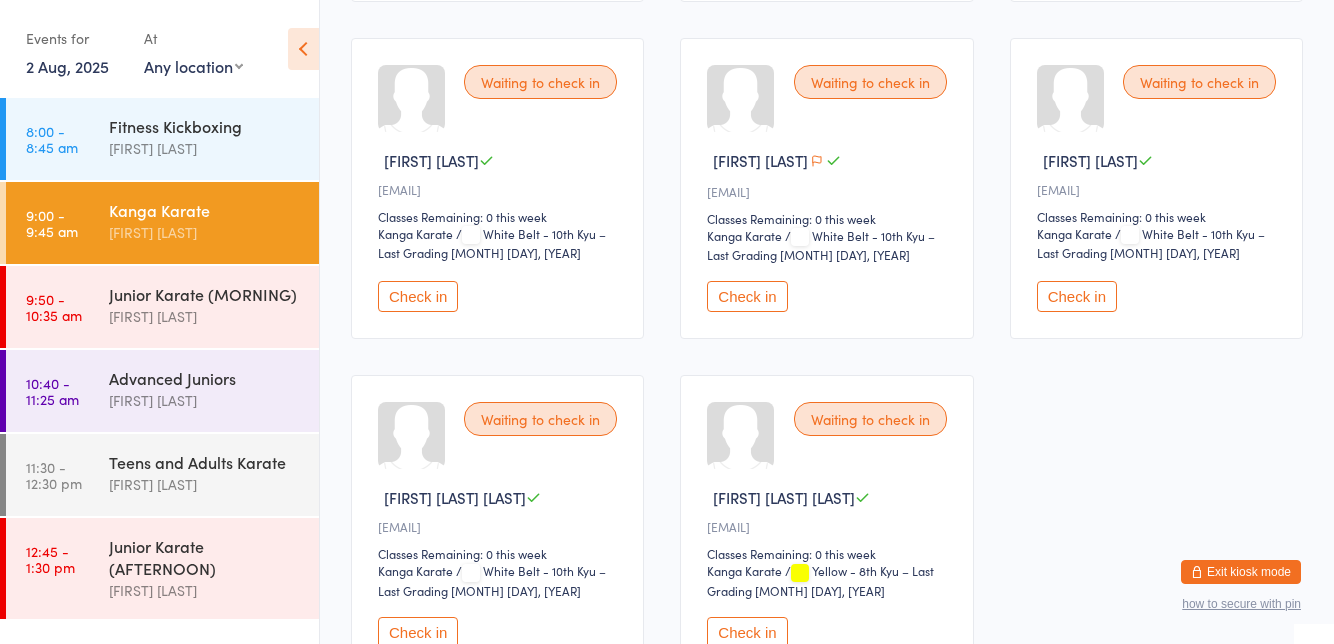 scroll, scrollTop: 614, scrollLeft: 0, axis: vertical 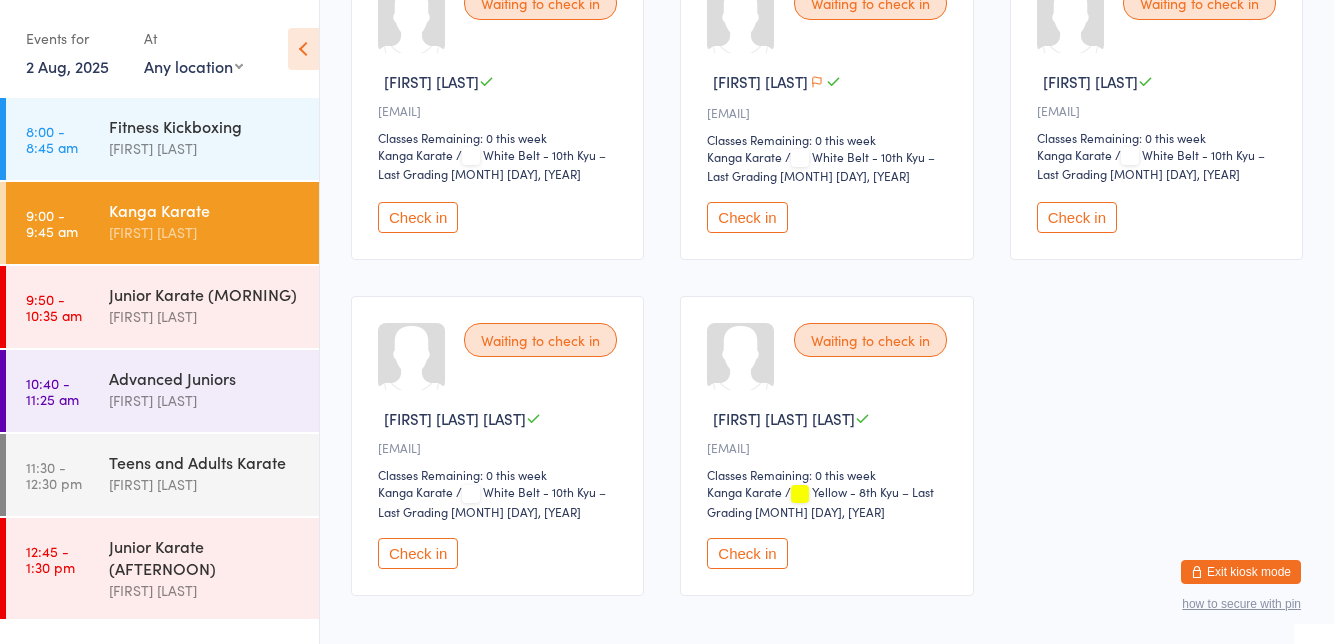 click on "Check in" at bounding box center [747, 553] 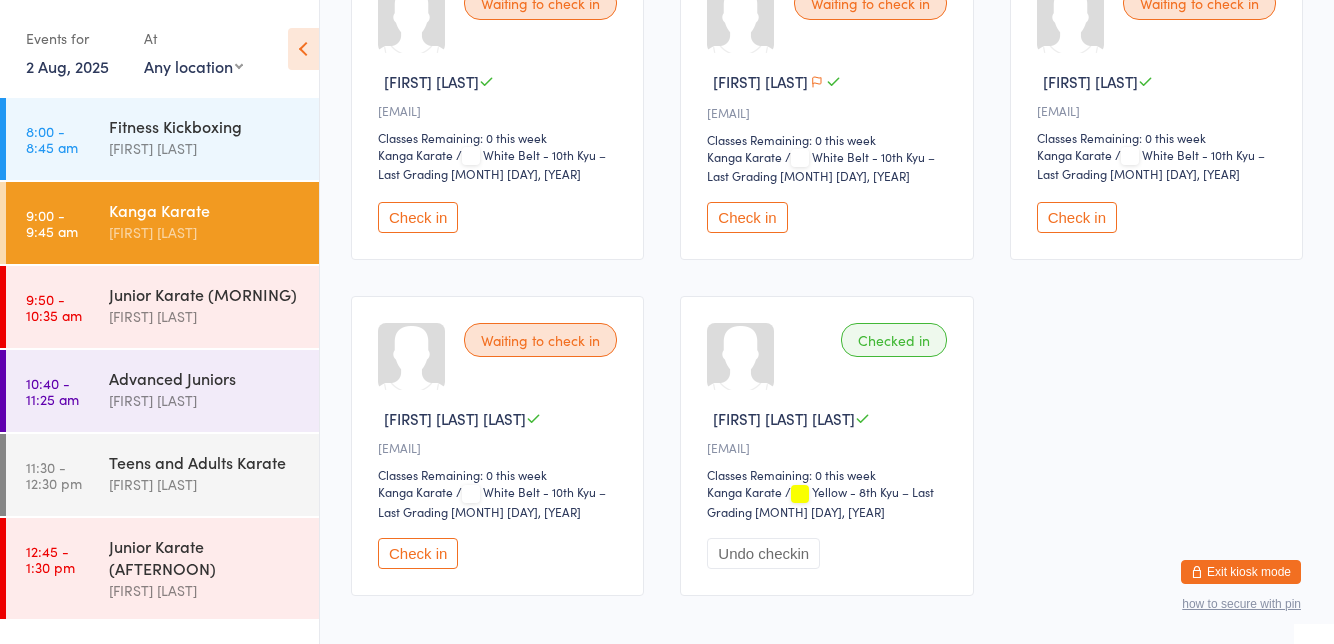 click on "[FIRST] [LAST]" at bounding box center [205, 484] 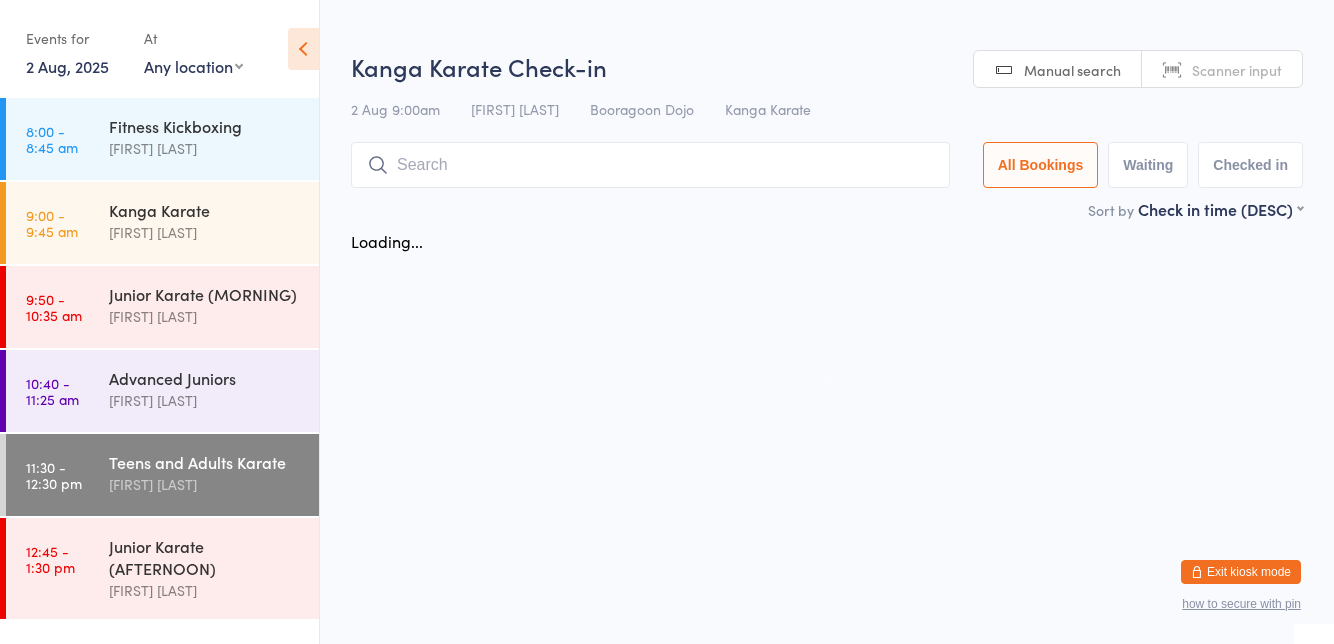 scroll, scrollTop: 0, scrollLeft: 0, axis: both 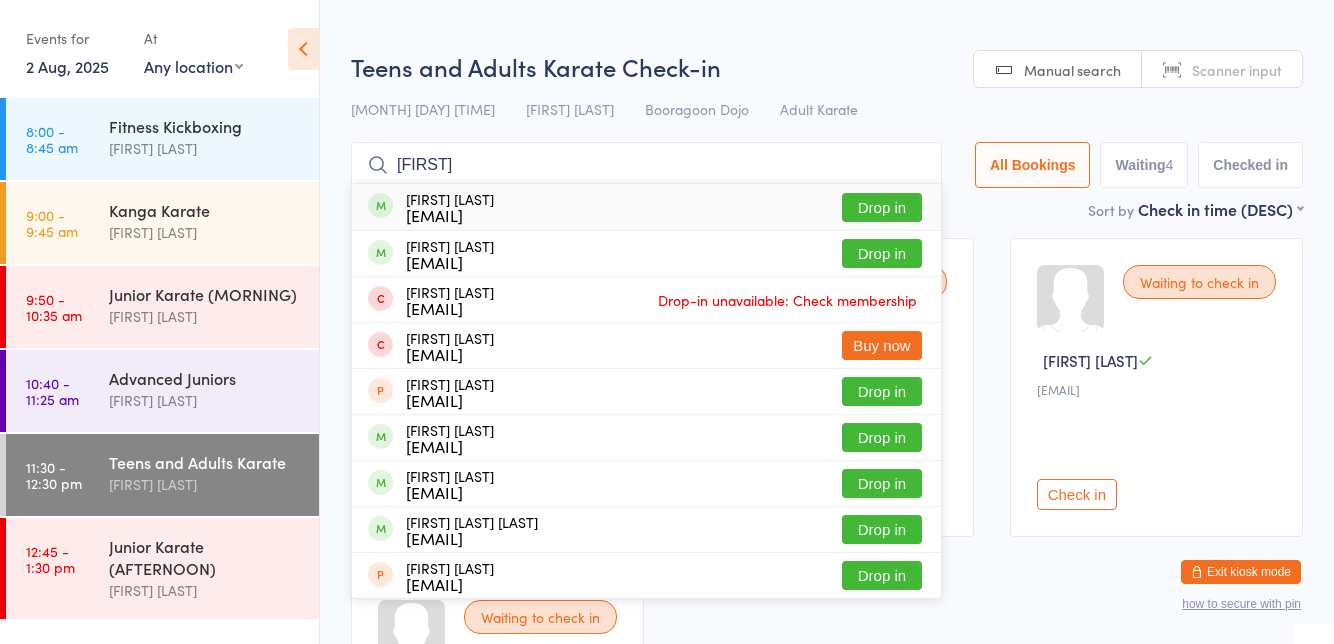 type on "[FIRST]" 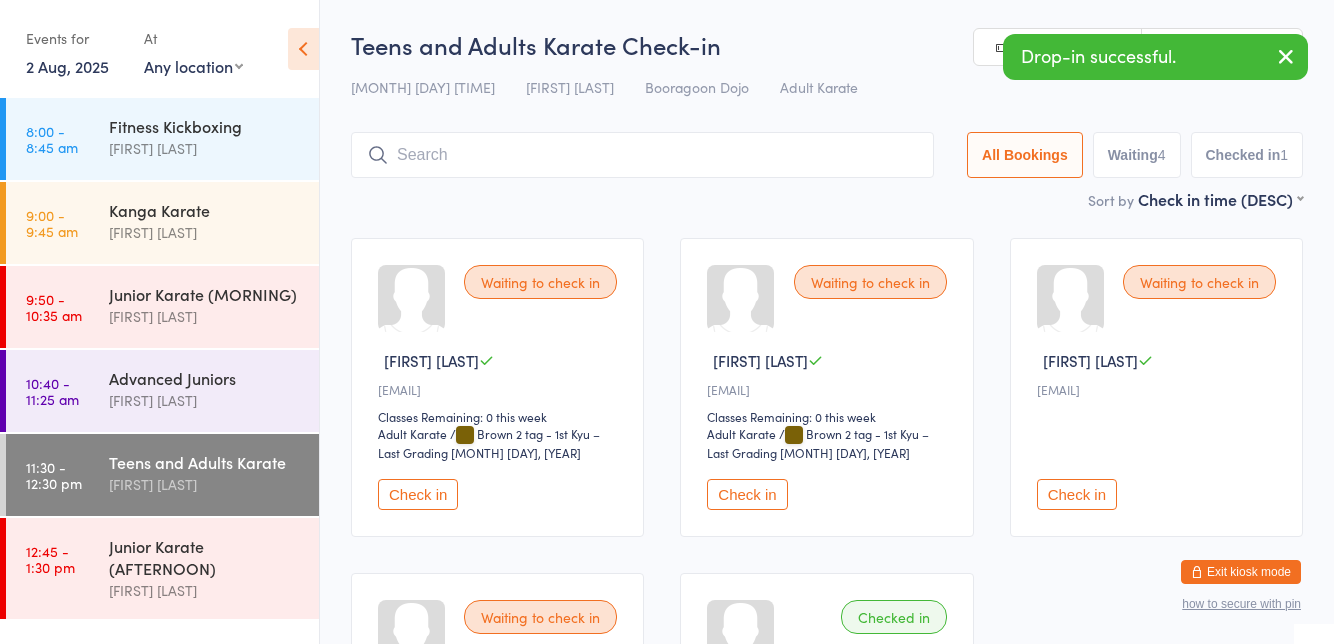 click on "[TIME] [TIME] [CLASS] [FIRST] [LAST]" at bounding box center (162, 223) 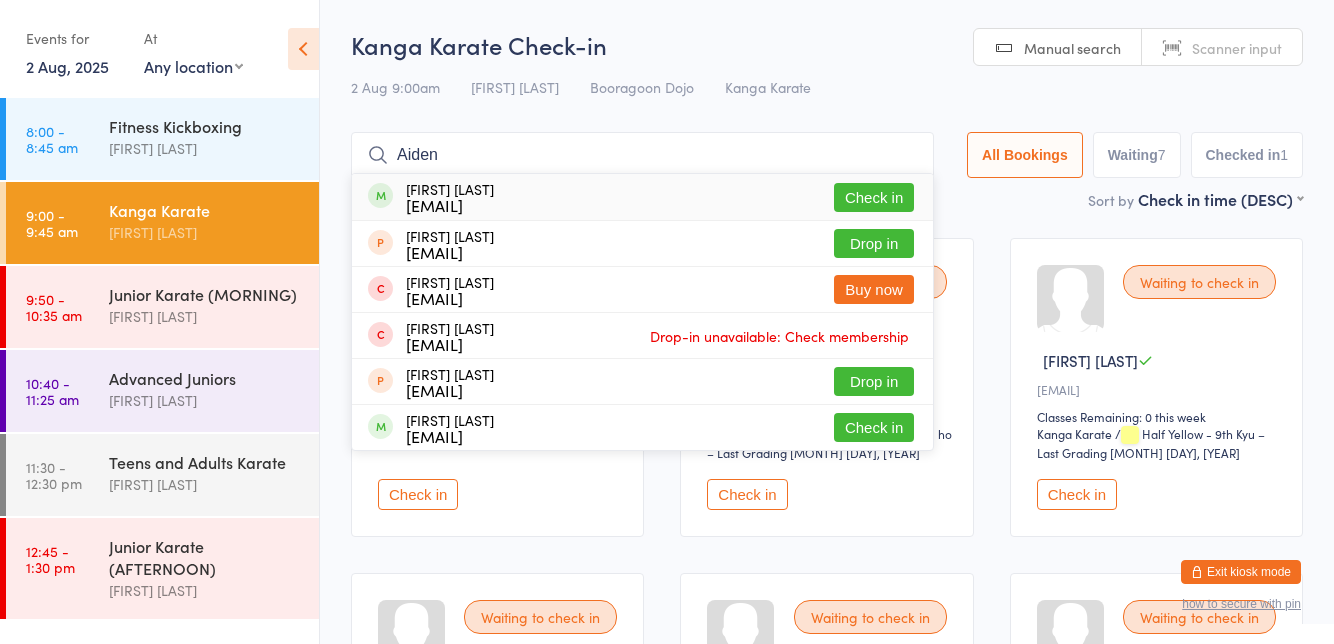 type on "Aiden" 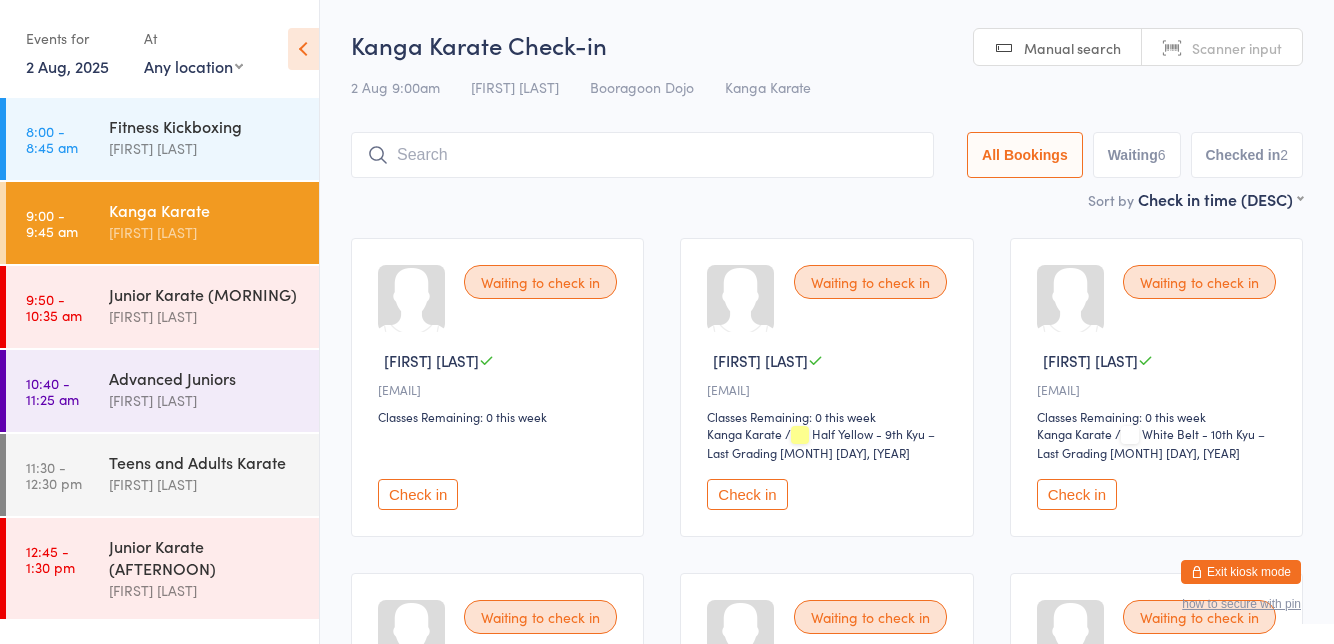 click at bounding box center (642, 155) 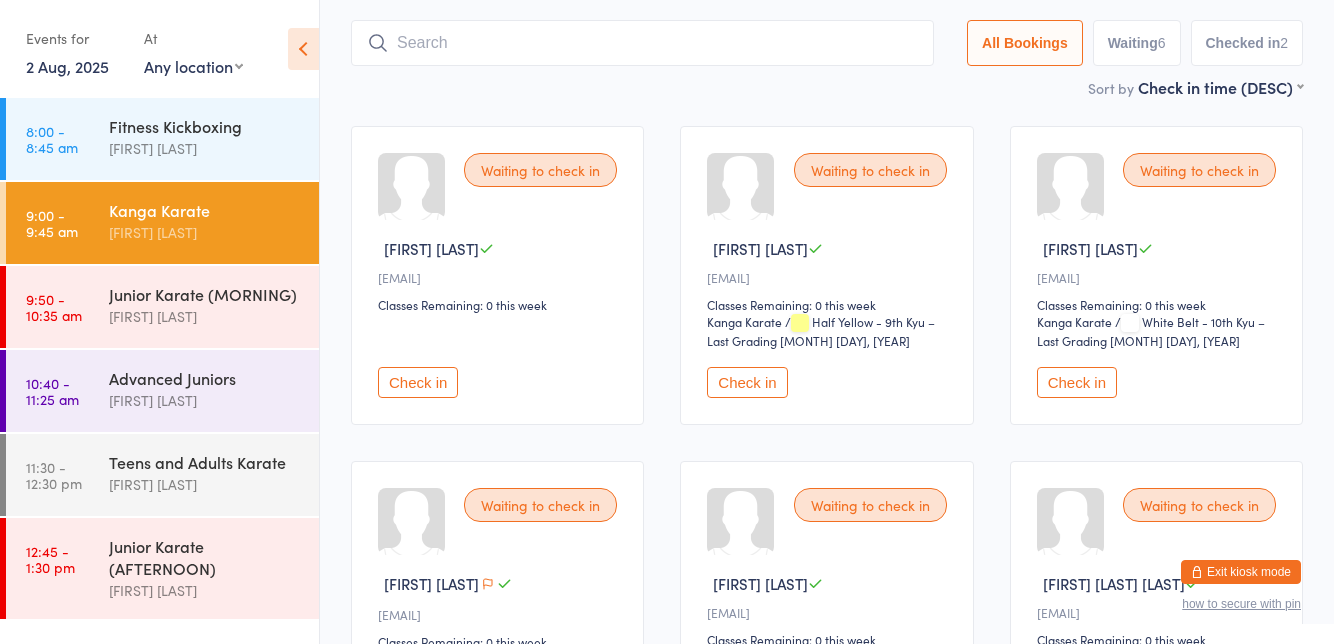 scroll, scrollTop: 132, scrollLeft: 0, axis: vertical 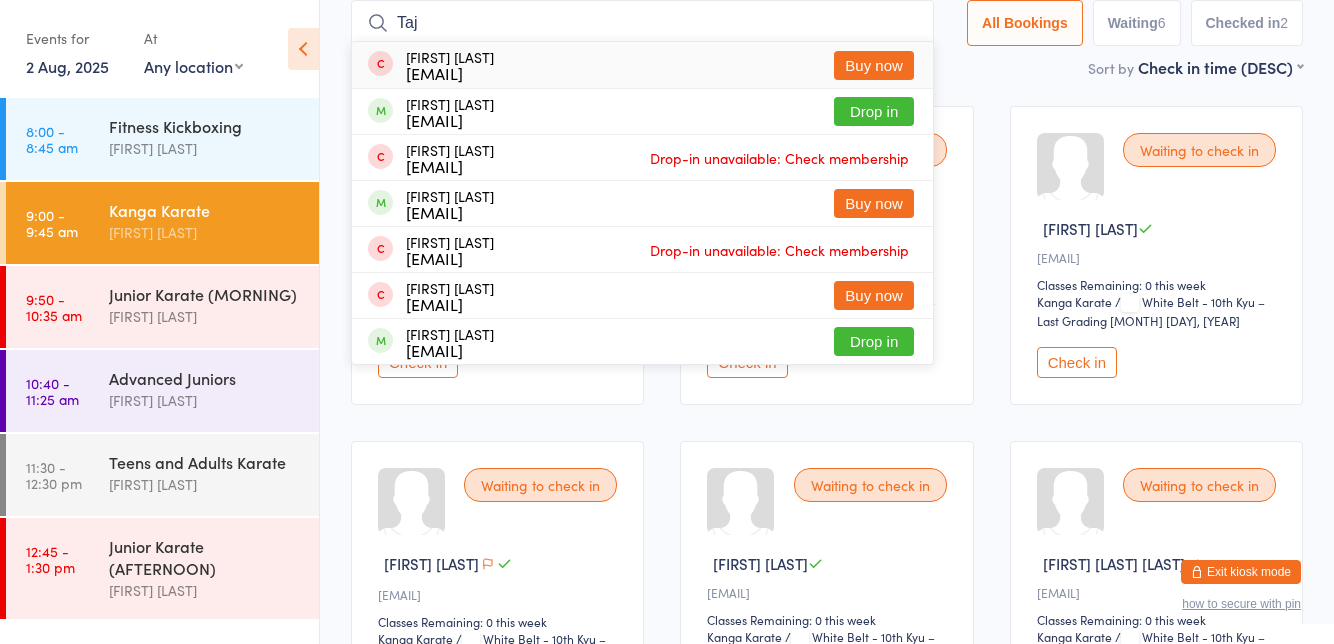 type on "Taj" 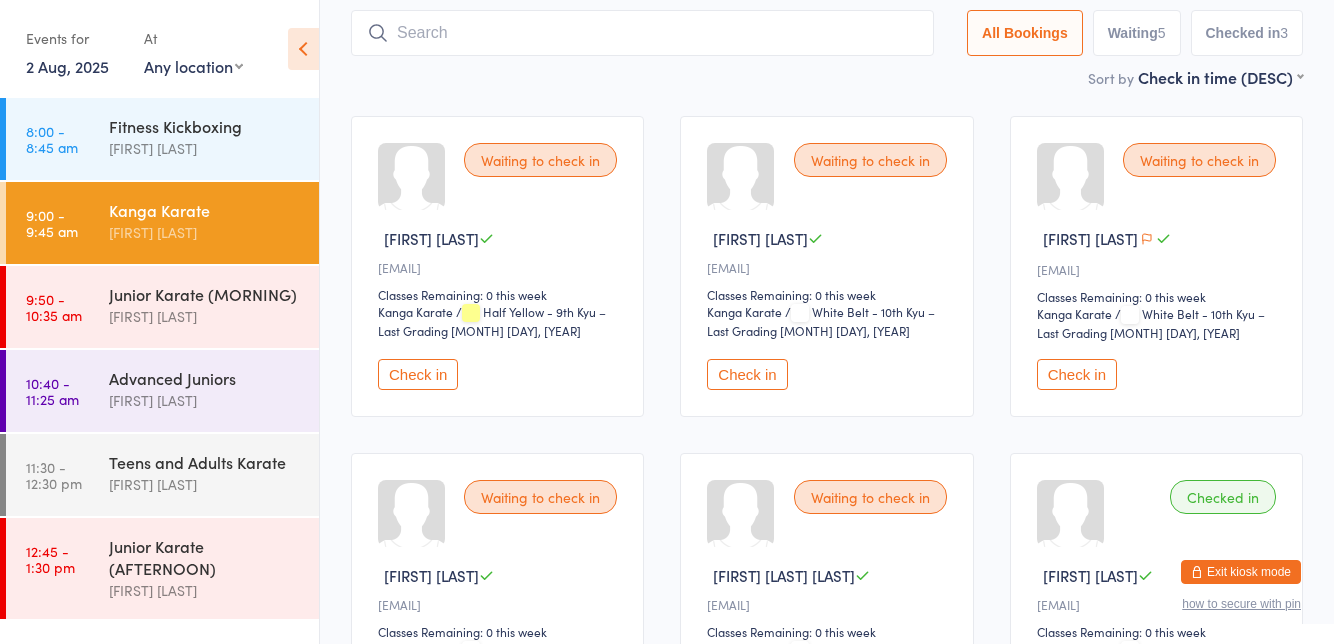scroll, scrollTop: 122, scrollLeft: 0, axis: vertical 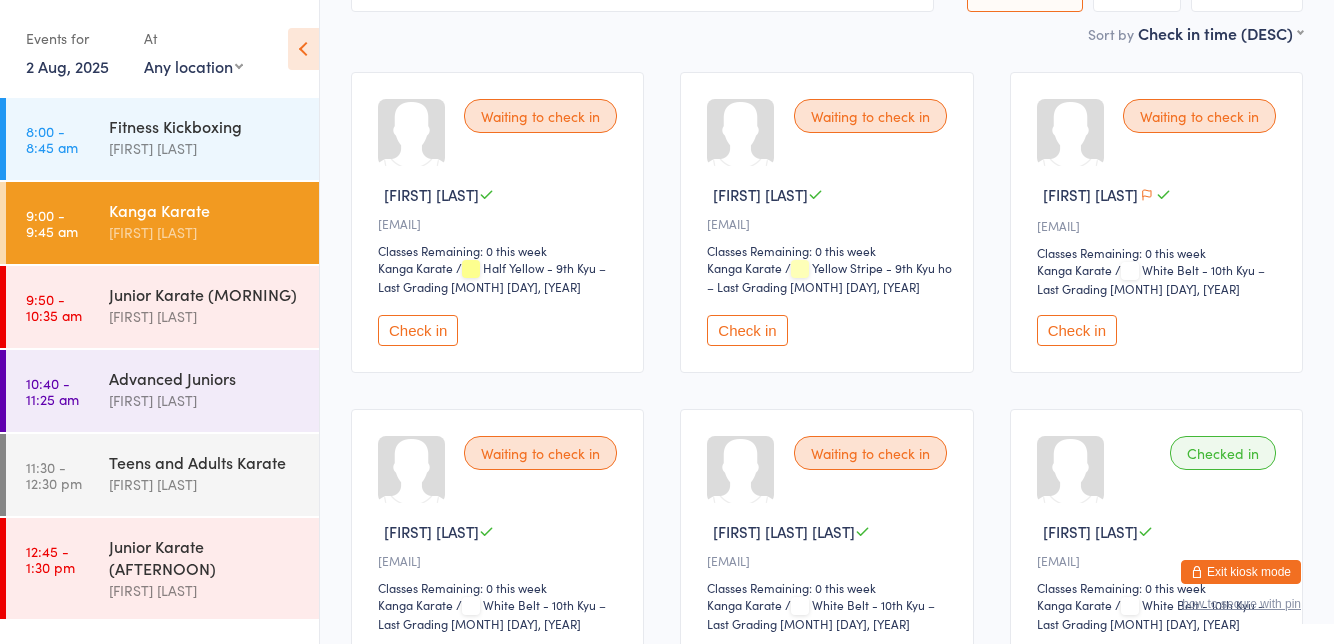 click on "Check in" at bounding box center (418, 665) 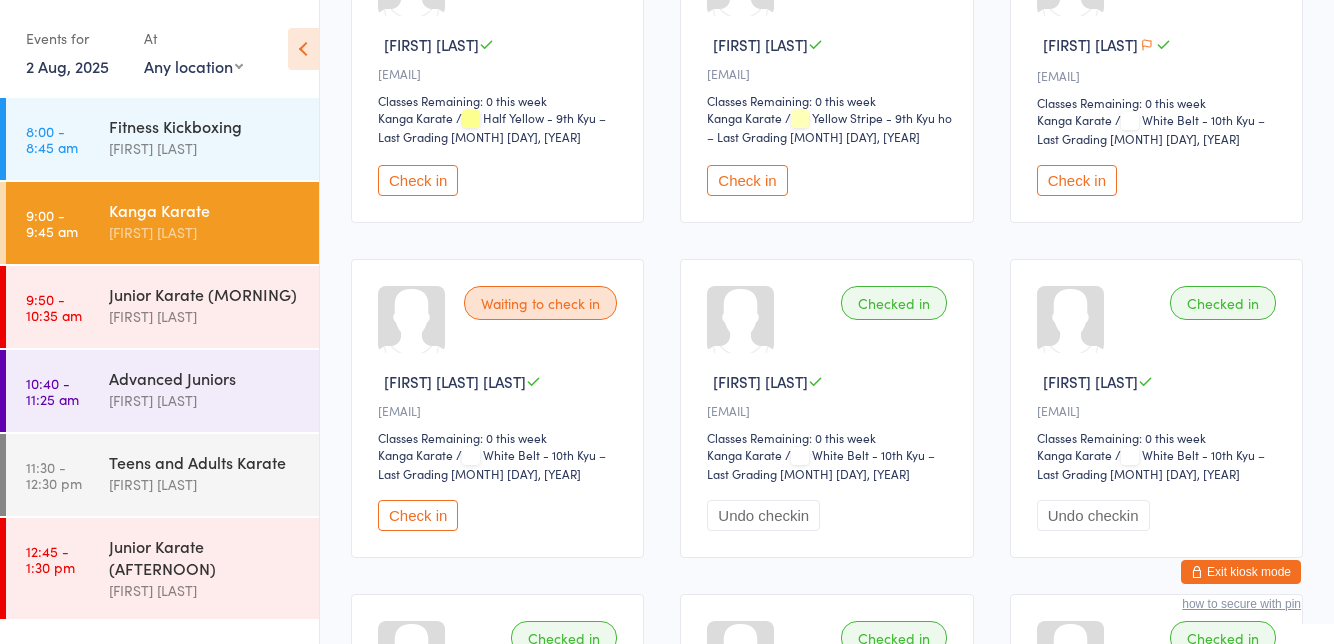 scroll, scrollTop: 0, scrollLeft: 0, axis: both 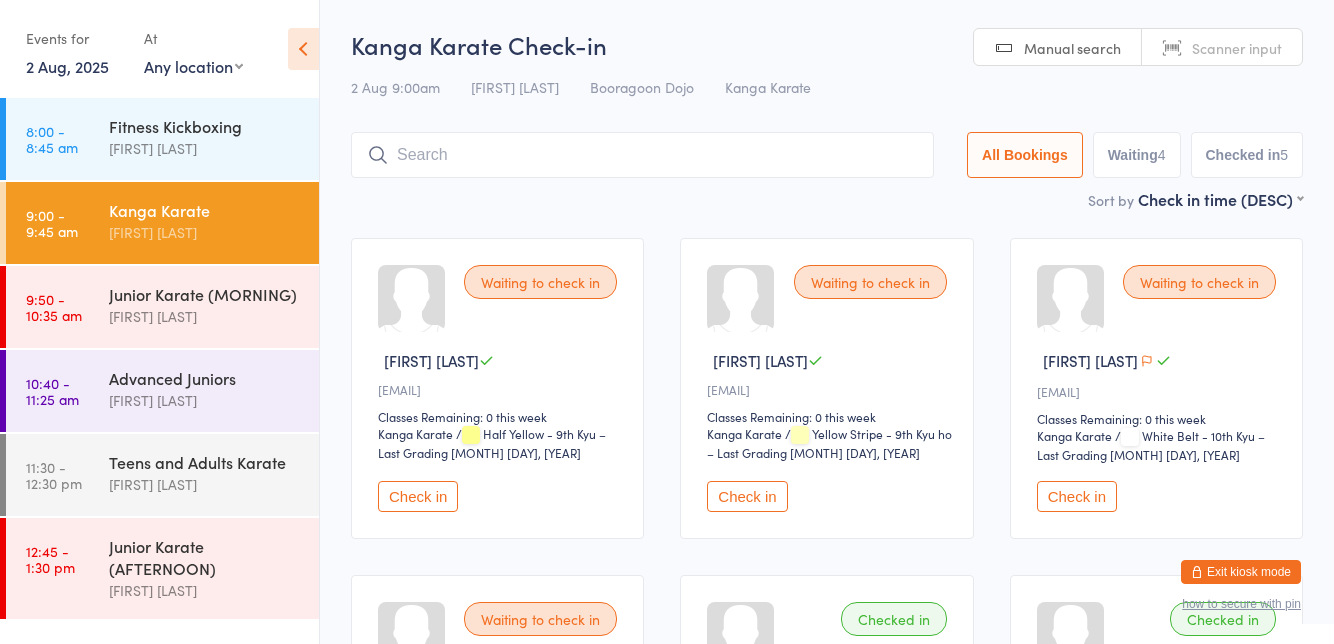 click at bounding box center [642, 155] 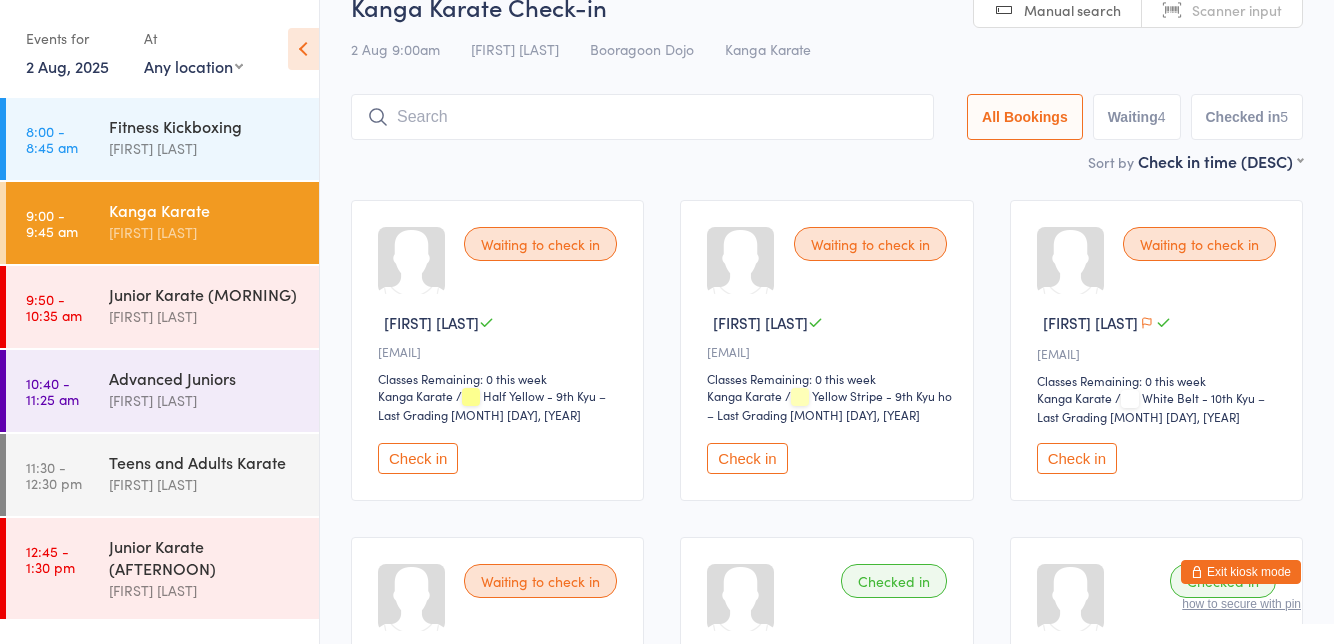 scroll, scrollTop: 132, scrollLeft: 0, axis: vertical 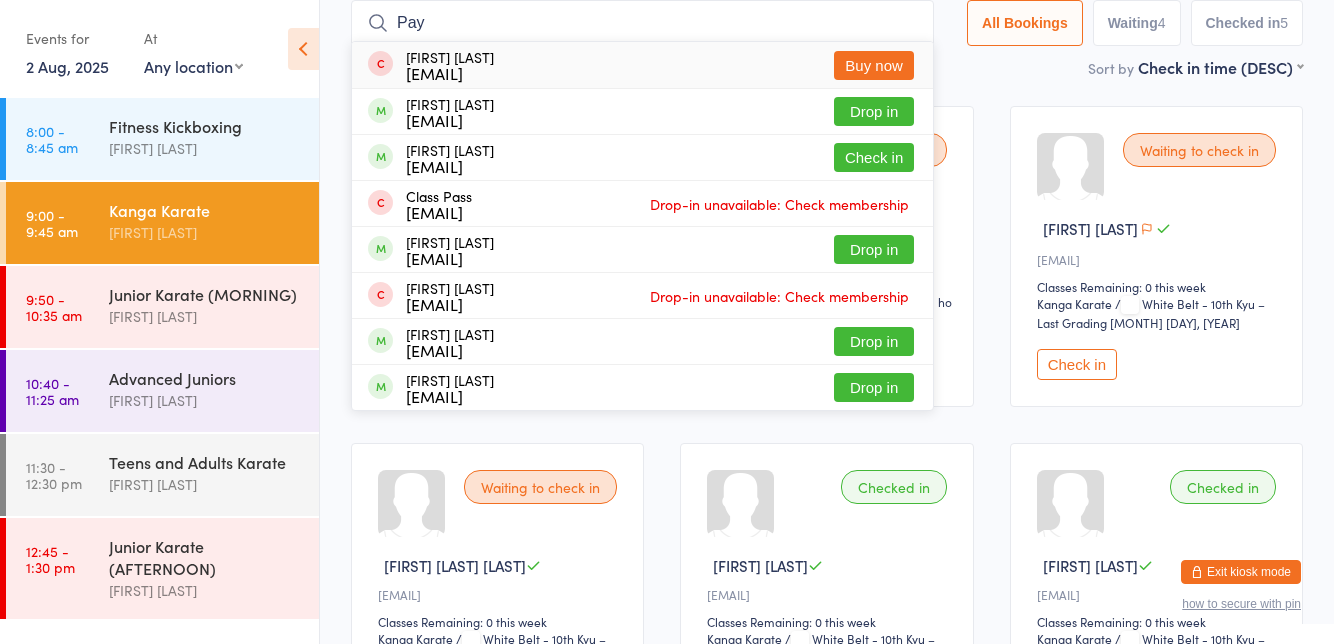 type on "Pay" 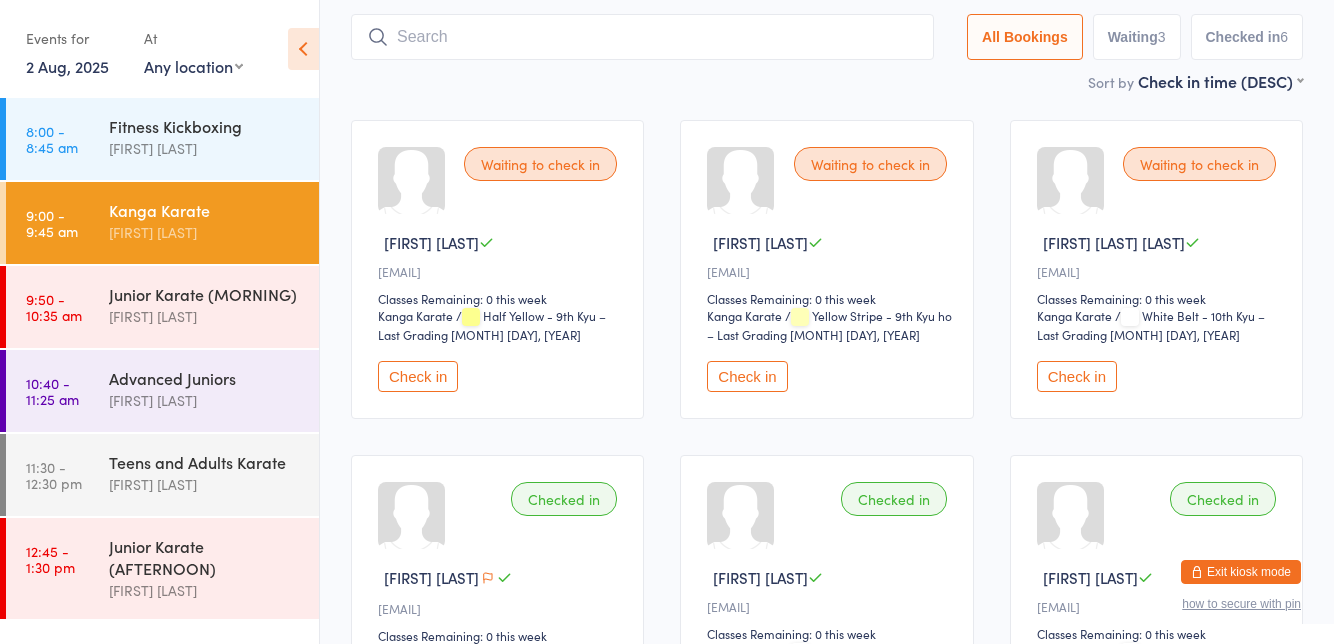 scroll, scrollTop: 111, scrollLeft: 0, axis: vertical 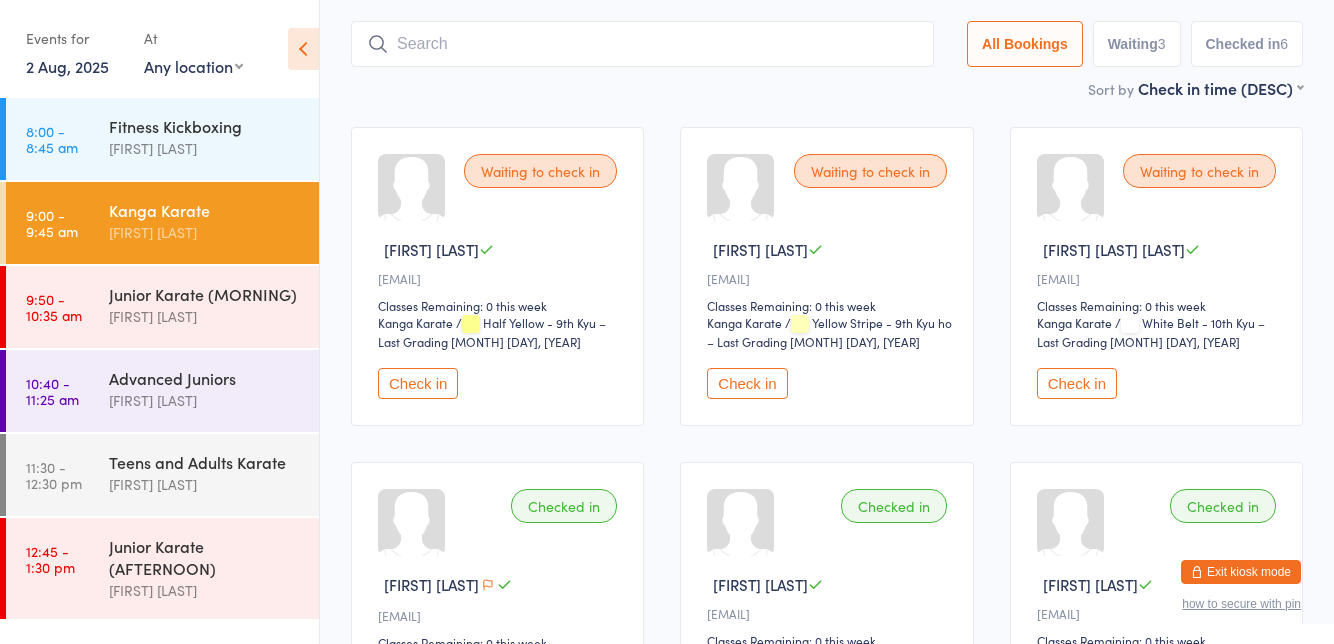 click on "Junior Karate (MORNING)" at bounding box center (205, 294) 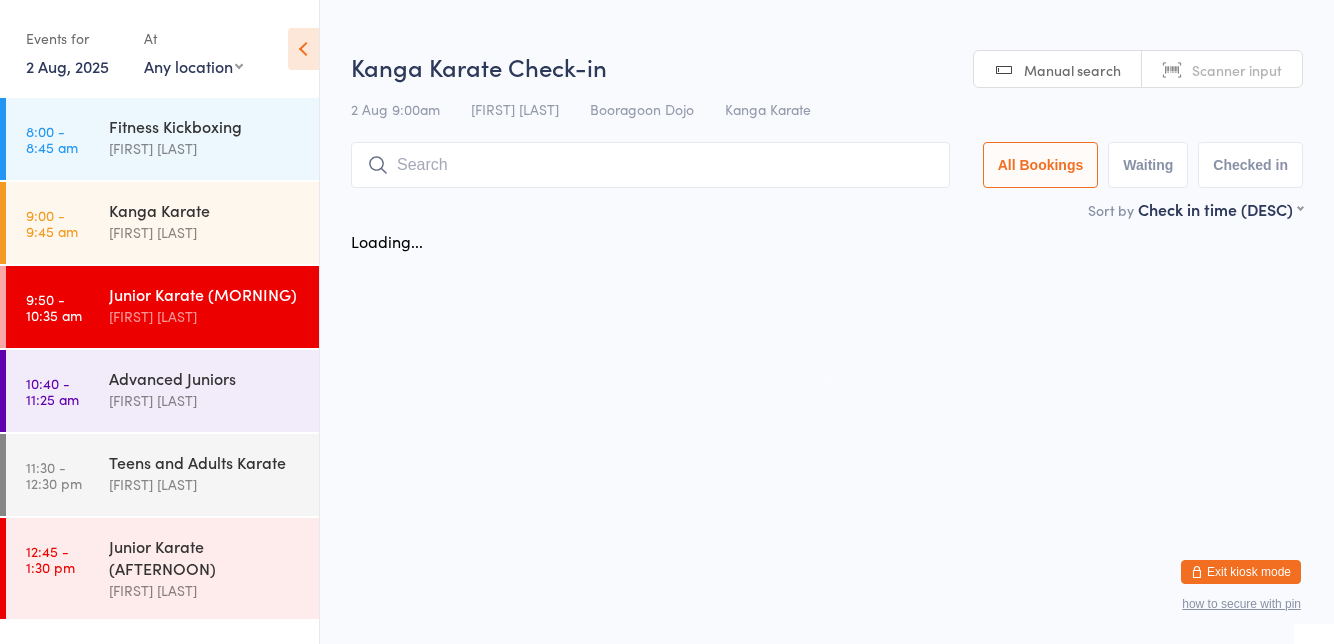 scroll, scrollTop: 0, scrollLeft: 0, axis: both 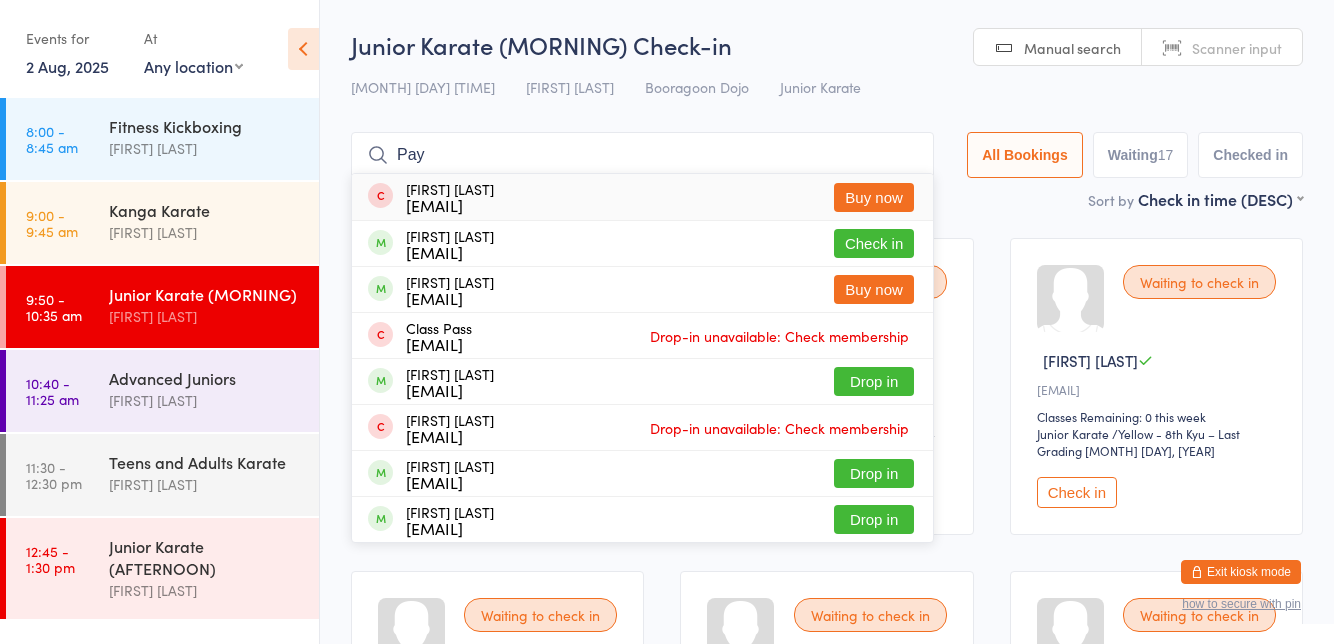 type on "Pay" 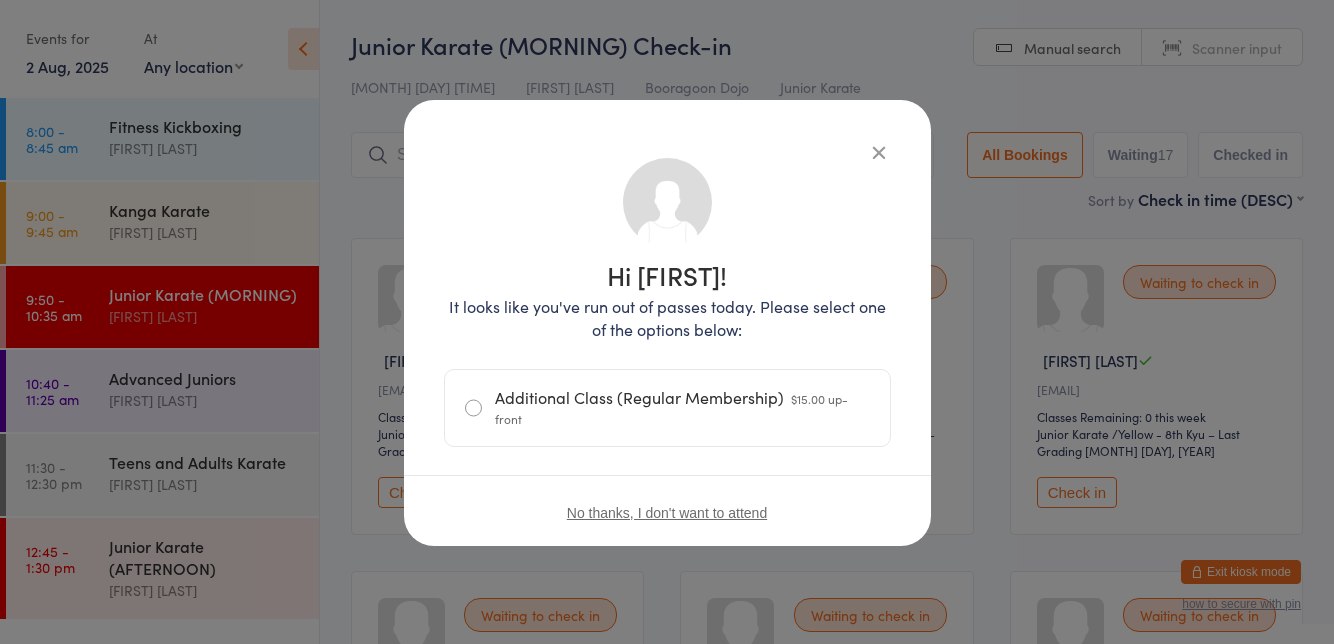 click on "Hi [FIRST]! It looks like you've run out of passes today. Please select one of the options below: Additional Class (Regular Membership)  $15.00 up-front No thanks, I don't want to attend" at bounding box center [667, 322] 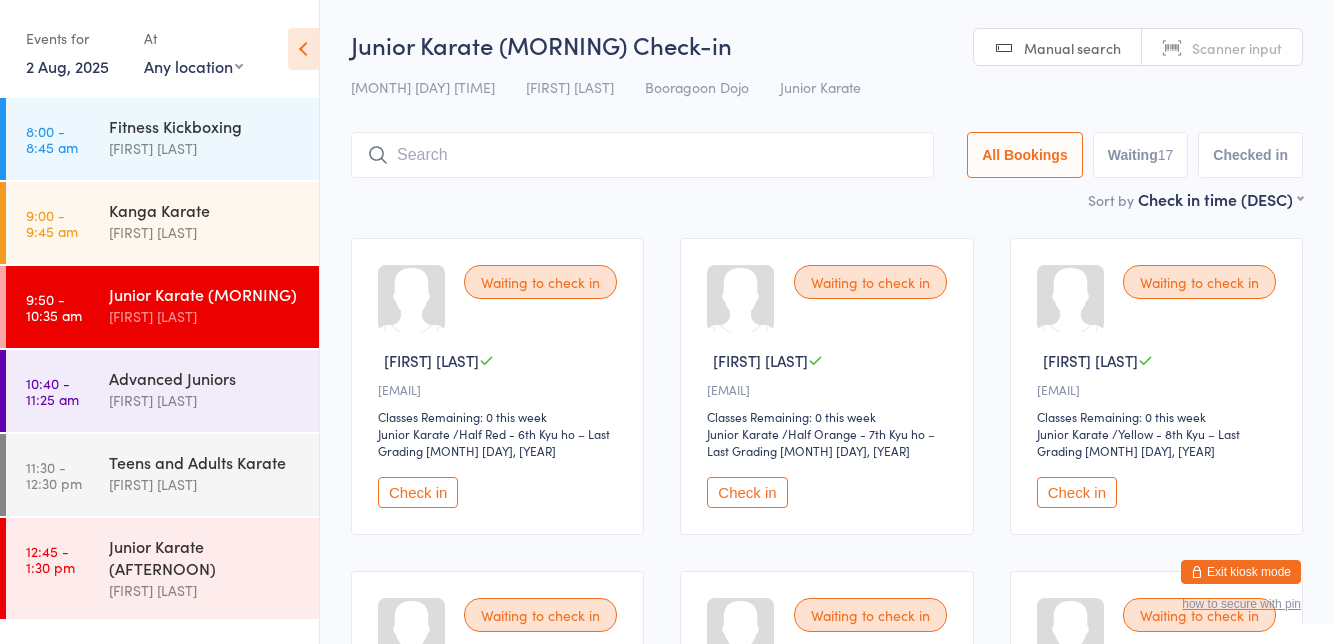 click on "[FIRST] [LAST]" at bounding box center (205, 232) 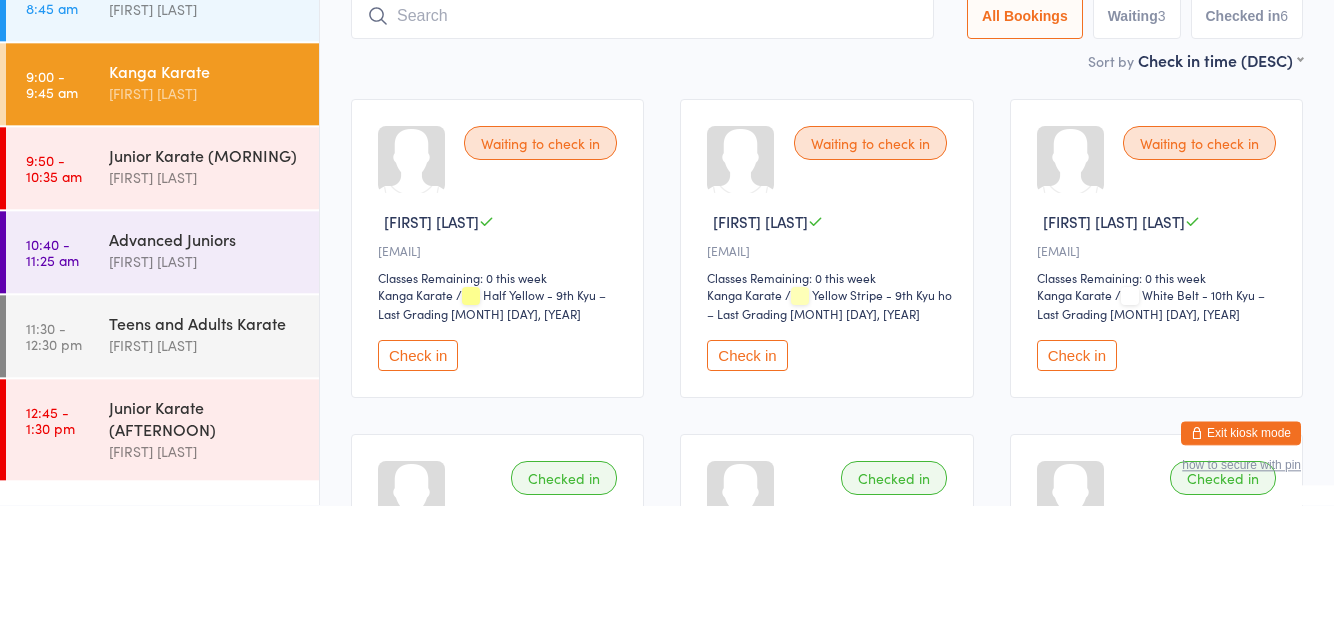 click on "First name (ASC) First name (DESC) Last name (ASC) Last name (DESC) Check in time (ASC) Check in time (DESC) Rank (ASC) Rank (DESC)" at bounding box center [1220, 196] 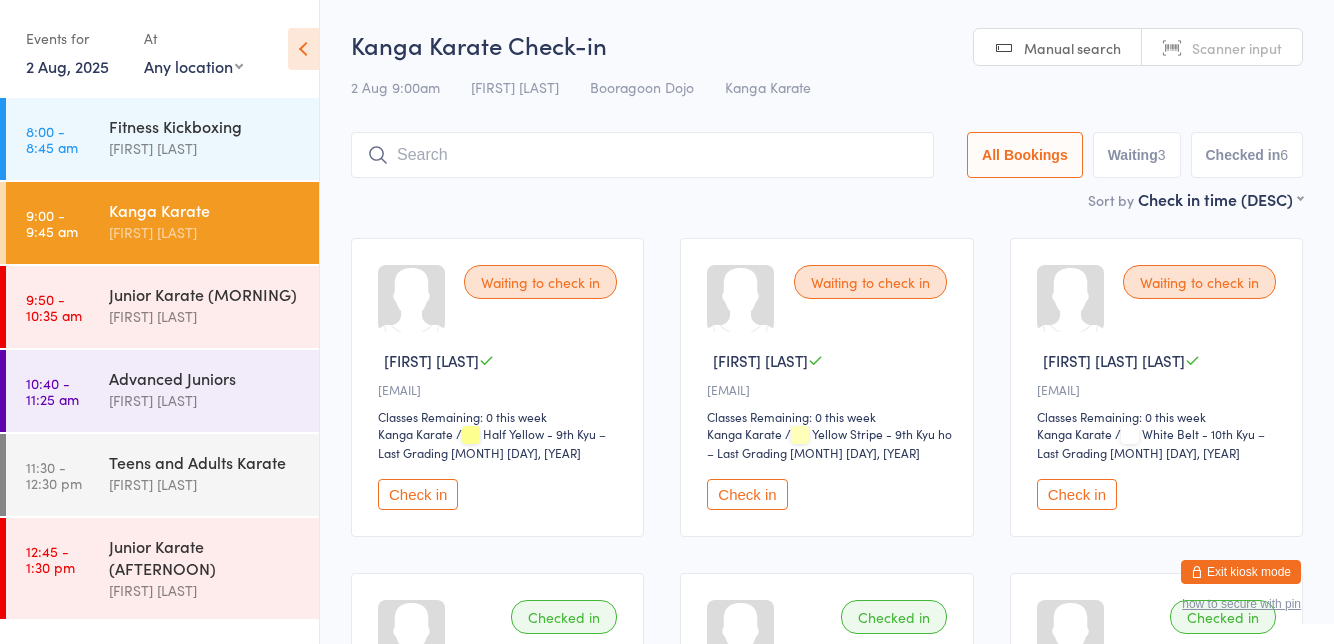 click on "Classes Remaining: 0 this week" at bounding box center (1159, 416) 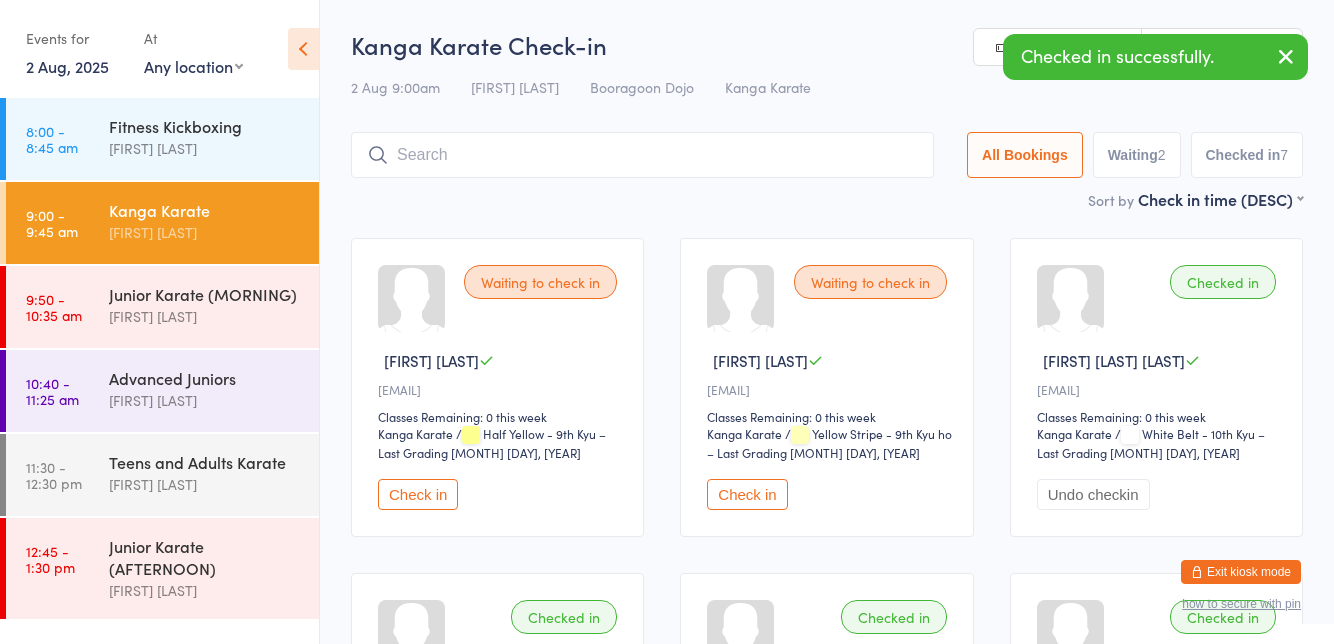 click on "Check in" at bounding box center (747, 494) 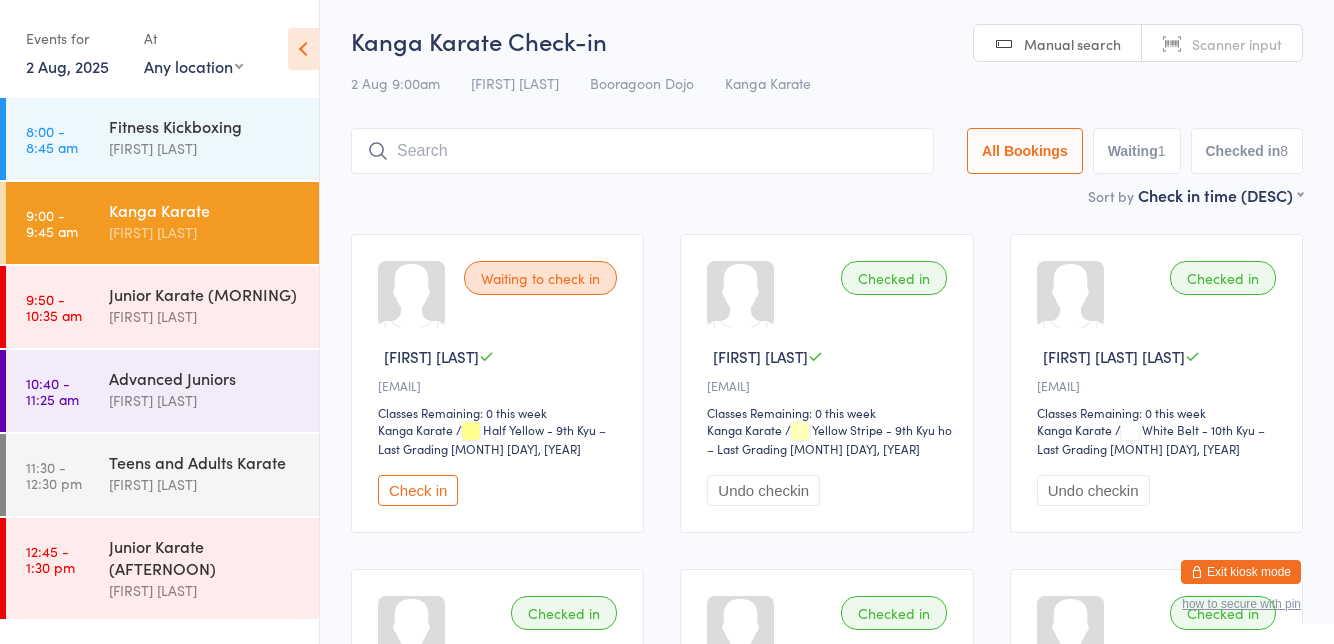 scroll, scrollTop: 0, scrollLeft: 0, axis: both 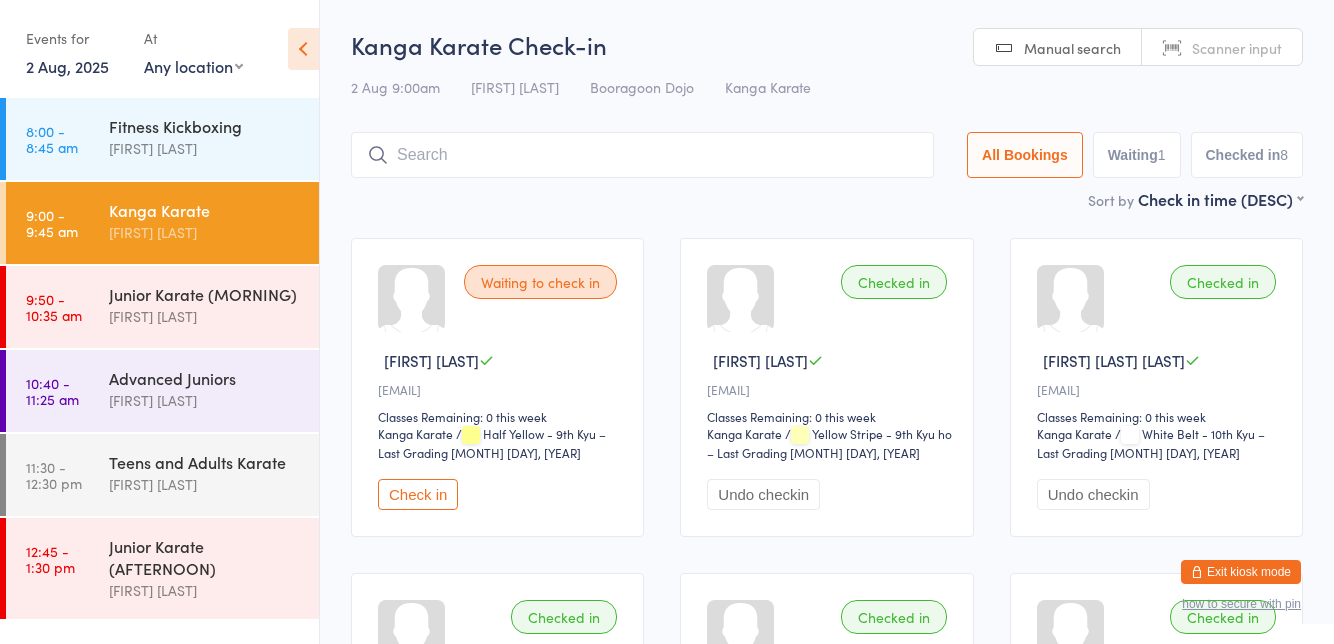 click on "[TIME] - [TIME] am" at bounding box center [54, 307] 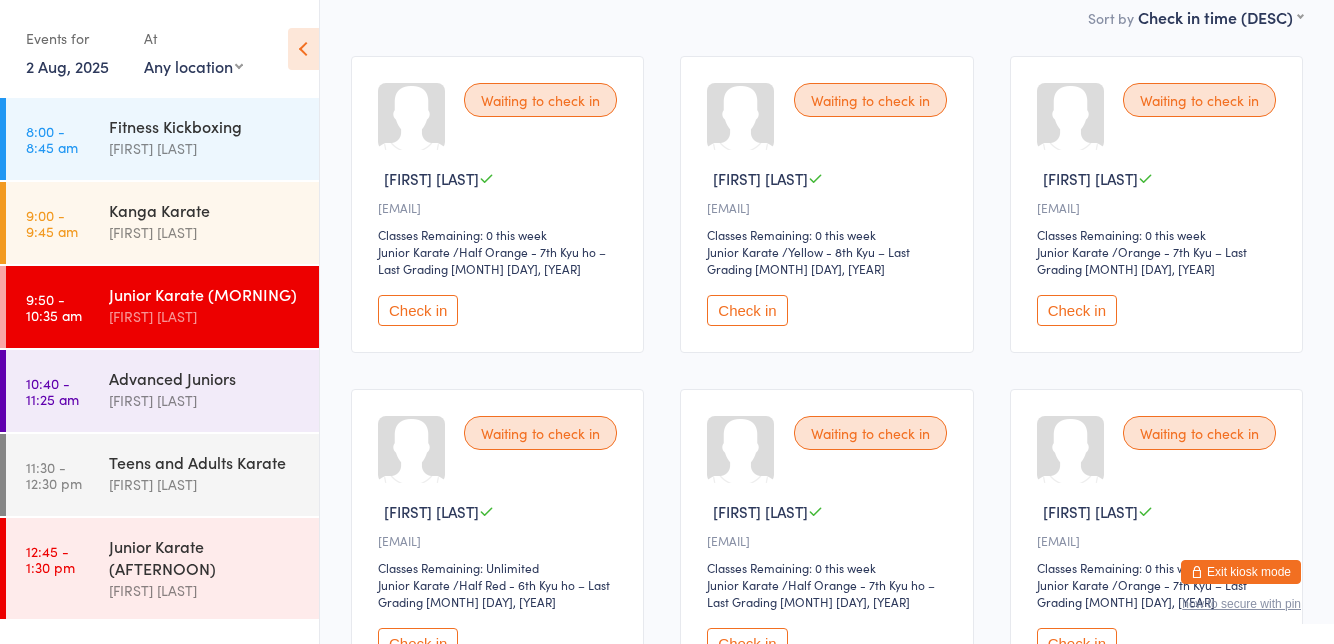 scroll, scrollTop: 178, scrollLeft: 0, axis: vertical 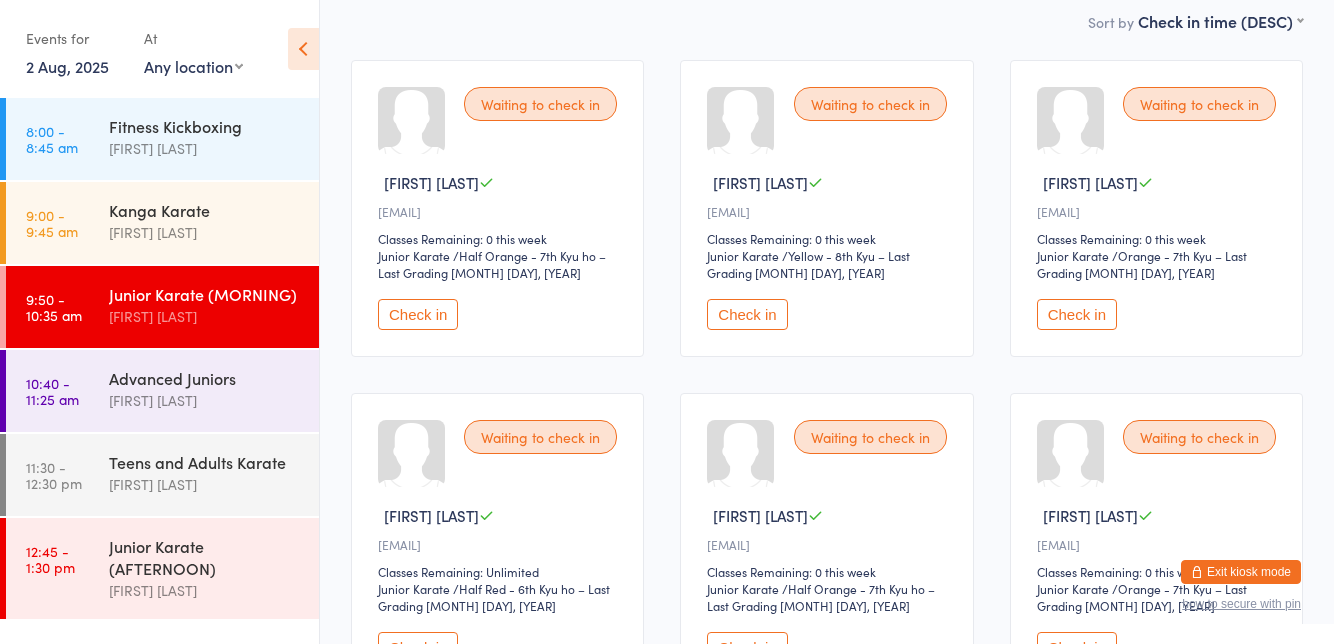 click on "Waiting to check in [FIRST] [LAST]  [EMAIL] Classes Remaining: 0 this week Junior Karate  Junior Karate   /  Orange - 7th Kyu – Last Grading [MONTH] [DAY], [YEAR]   Check in" at bounding box center [1156, 208] 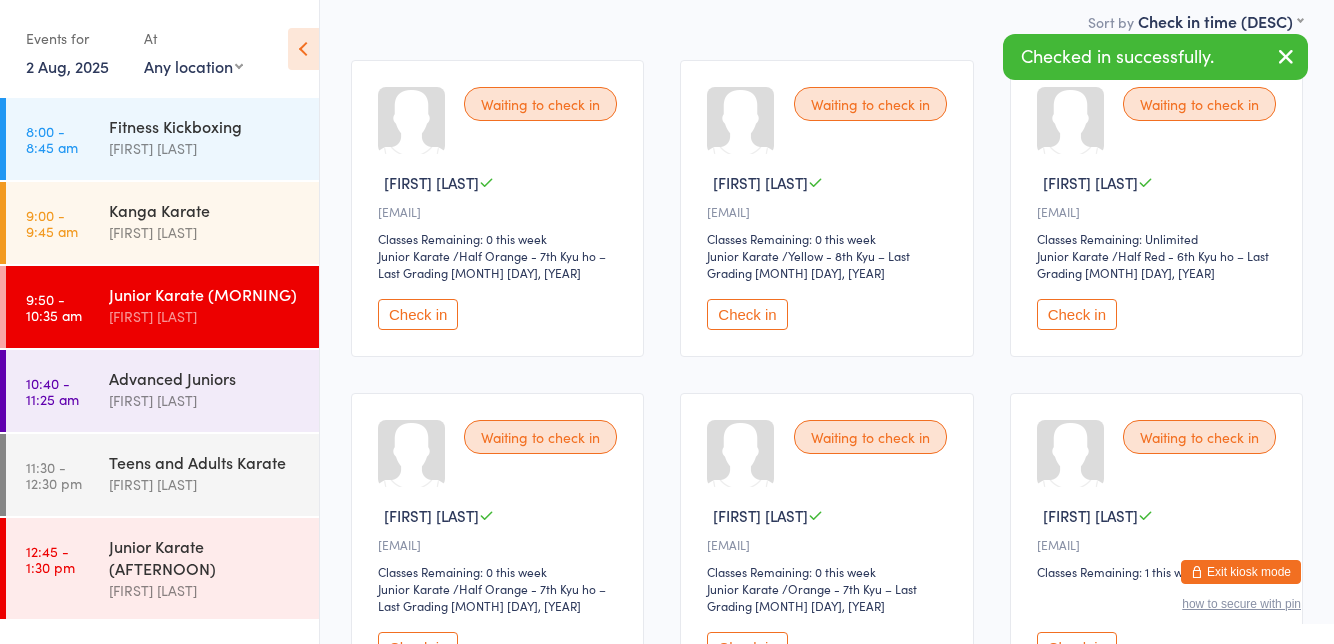 click on "Check in" at bounding box center (747, 314) 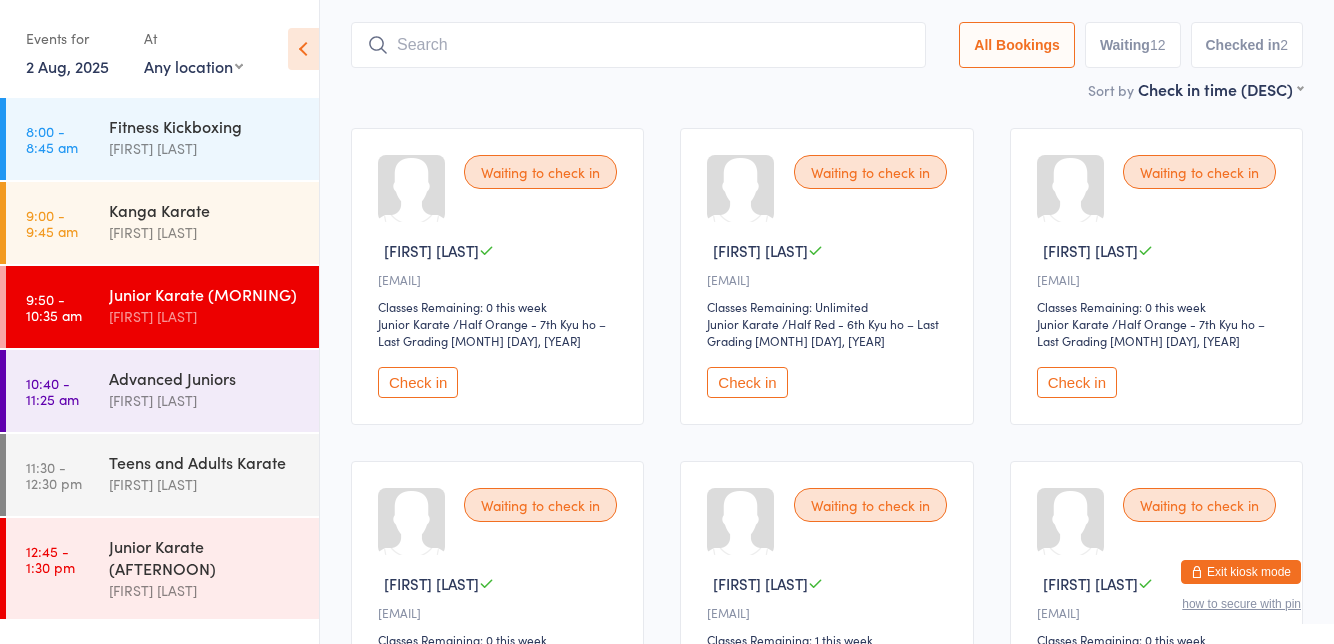 scroll, scrollTop: 0, scrollLeft: 0, axis: both 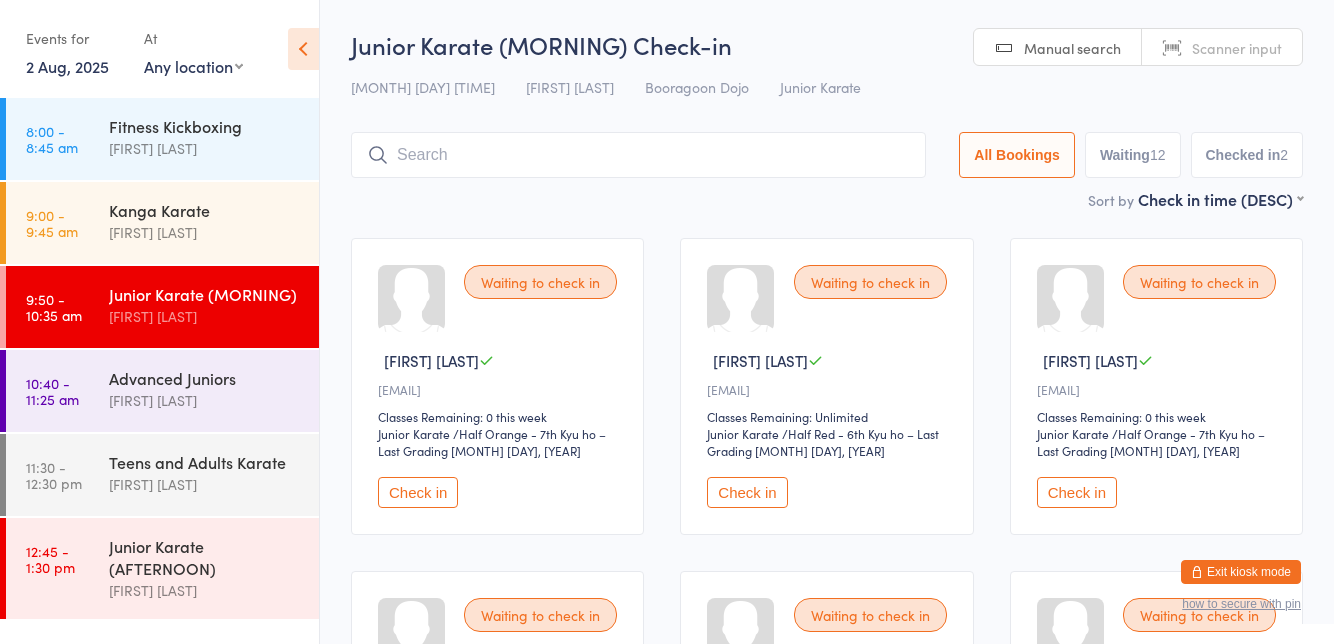 click at bounding box center (638, 155) 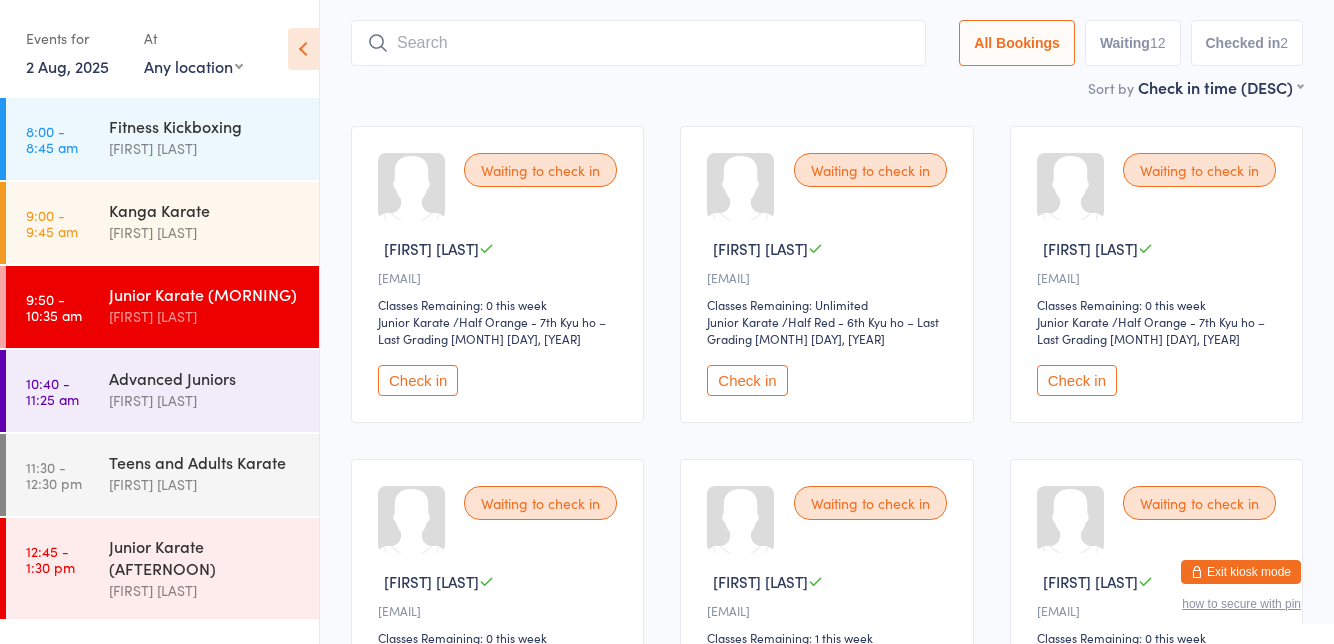 scroll, scrollTop: 132, scrollLeft: 0, axis: vertical 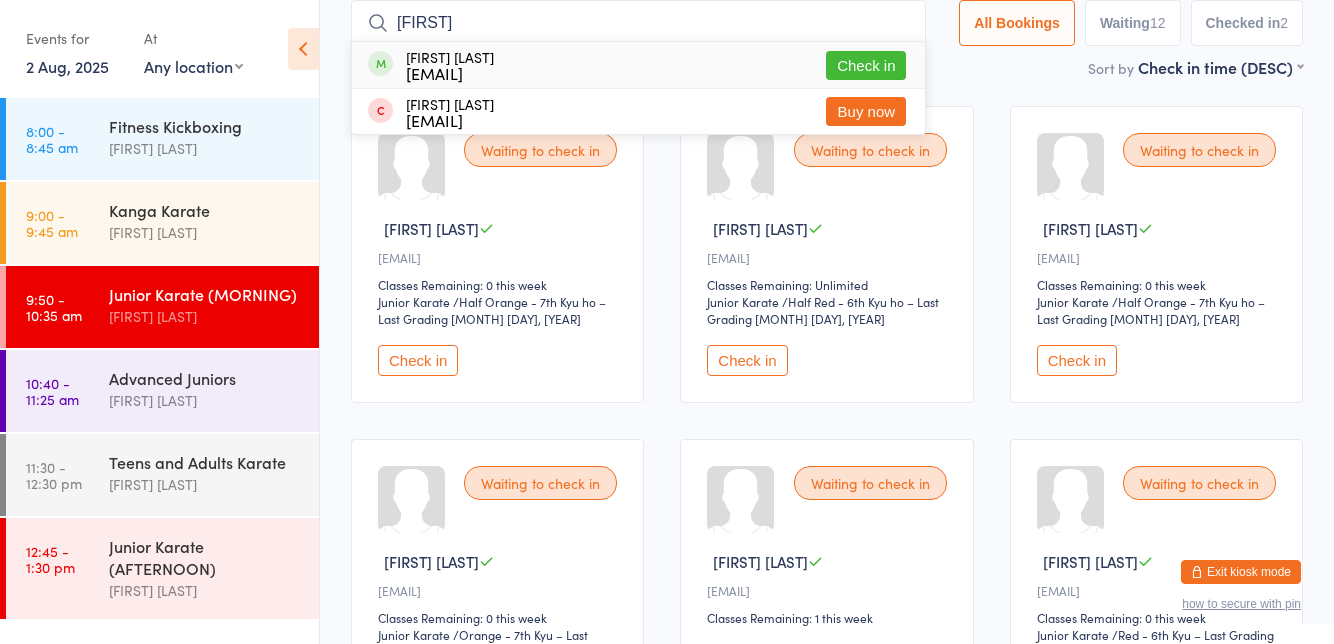 type on "[FIRST]" 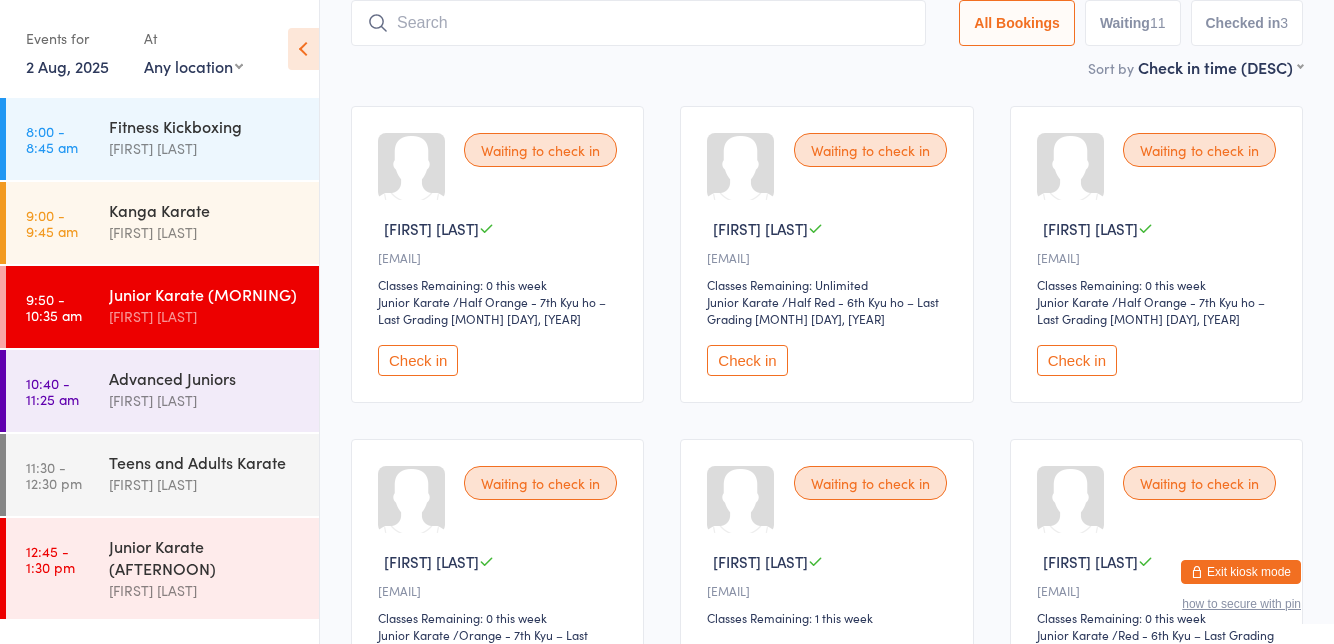click on "Check in" at bounding box center [747, 360] 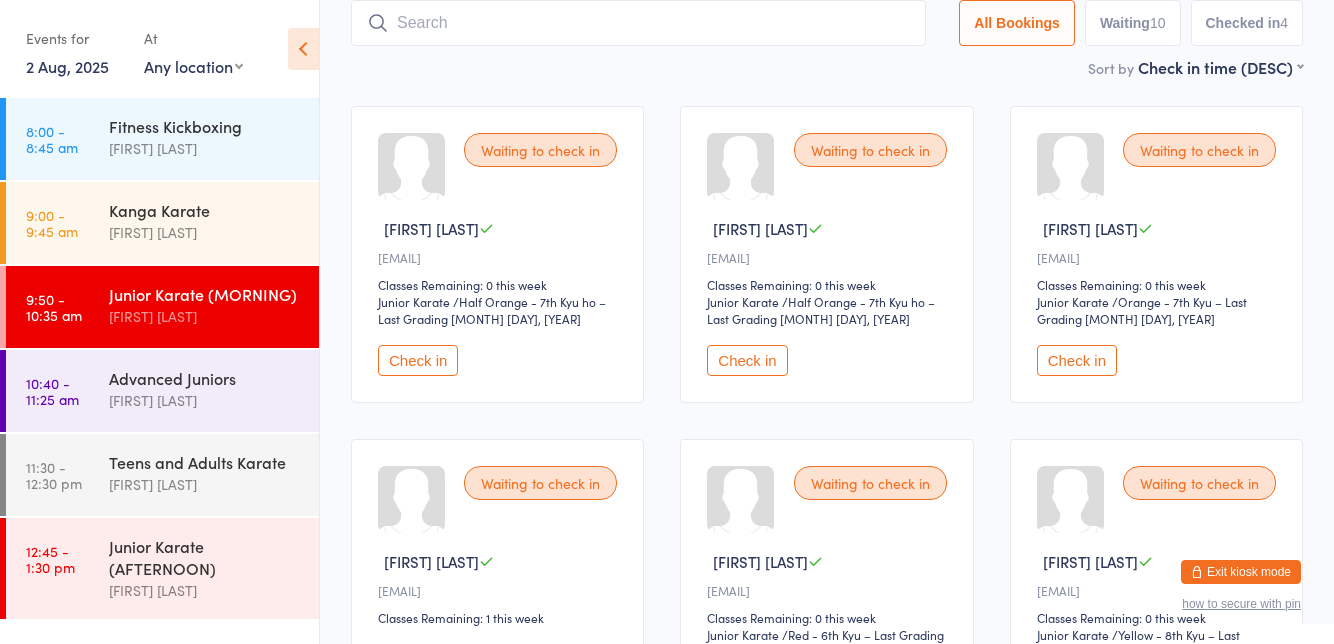 click at bounding box center (638, 23) 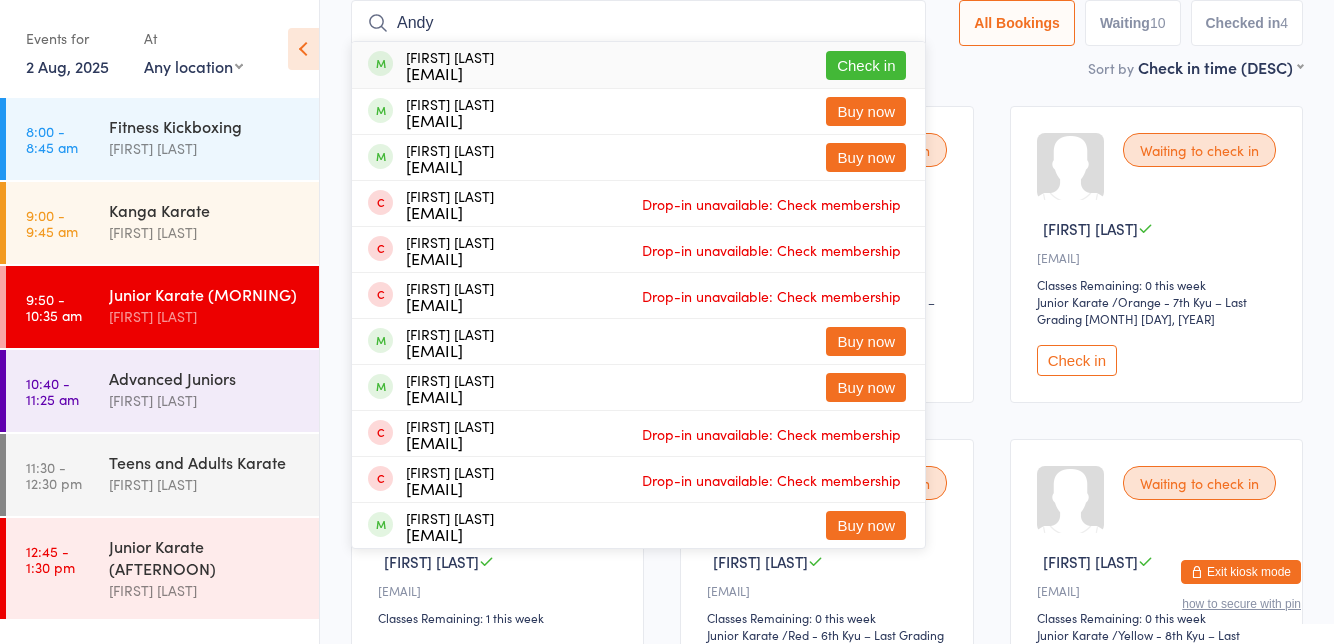 type on "Andy" 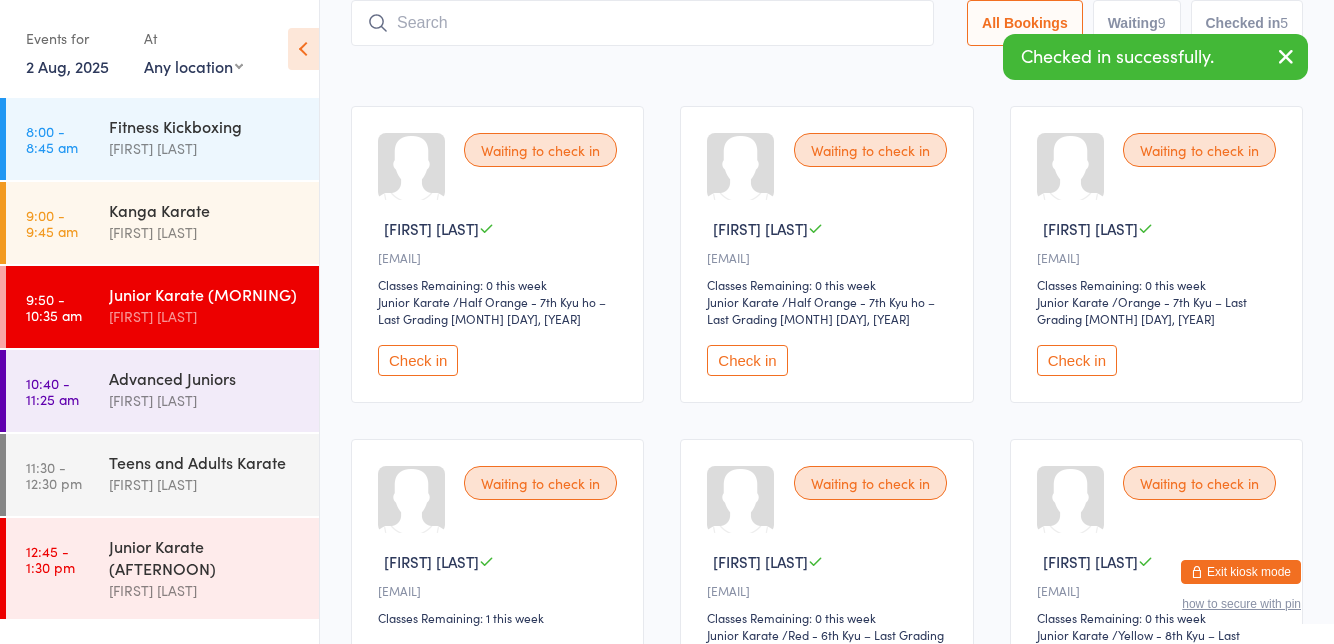 click on "Waiting to check in [FIRST] [LAST]  [EMAIL] Classes Remaining: 0 this week Junior Karate  Junior Karate   /  Half Orange - 7th Kyu ho – Last Grading [MONTH] [DAY], [YEAR]   Check in Waiting to check in [FIRST] [LAST]  [EMAIL] Classes Remaining: 0 this week Junior Karate  Junior Karate   /  Half Orange - 7th Kyu ho – Last Grading [MONTH] [DAY], [YEAR]   Check in Waiting to check in [FIRST] [LAST]  [EMAIL] Classes Remaining: 0 this week Junior Karate  Junior Karate   /  Orange - 7th Kyu – Last Grading [MONTH] [DAY], [YEAR]   Check in Waiting to check in [FIRST] [LAST]  [EMAIL] Classes Remaining: 1 this week   Check in Waiting to check in [FIRST] [LAST]  [EMAIL] Classes Remaining: 0 this week Junior Karate  Junior Karate   /  Red - 6th Kyu – Last Grading [MONTH] [DAY], [YEAR]   Check in Waiting to check in [FIRST] [LAST]  [EMAIL] Classes Remaining: 0 this week Junior Karate  Junior Karate" at bounding box center [827, 920] 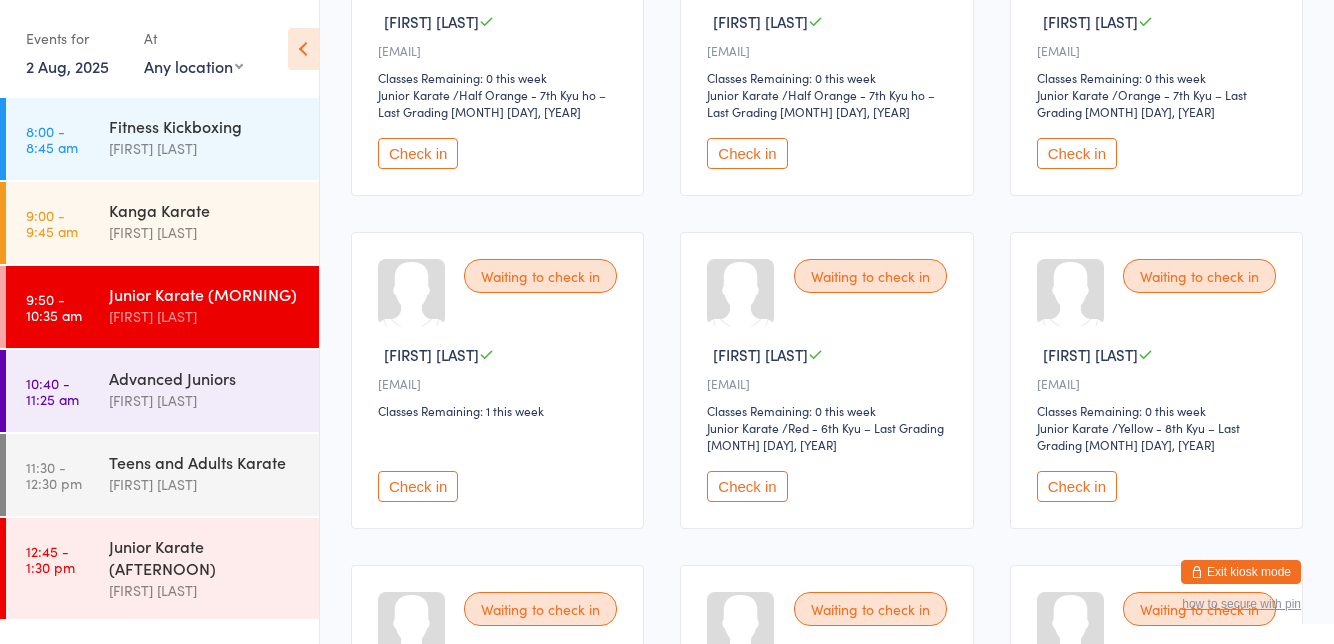 scroll, scrollTop: 0, scrollLeft: 0, axis: both 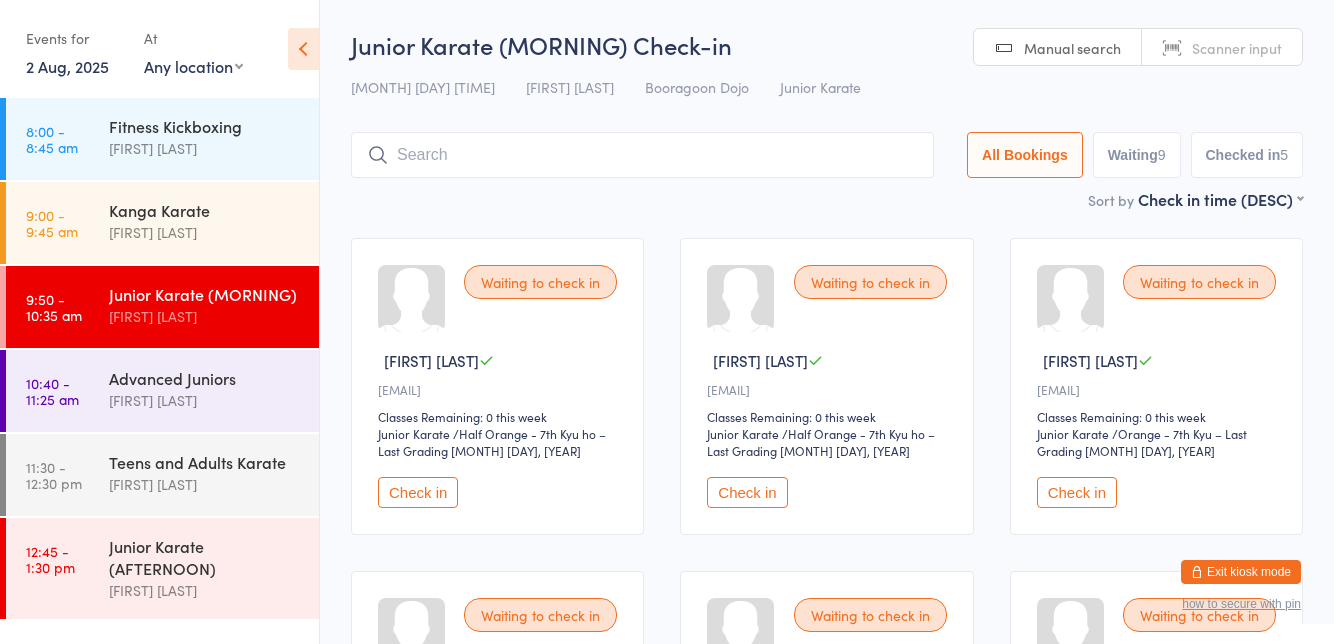 click on "Scanner input" at bounding box center (1237, 48) 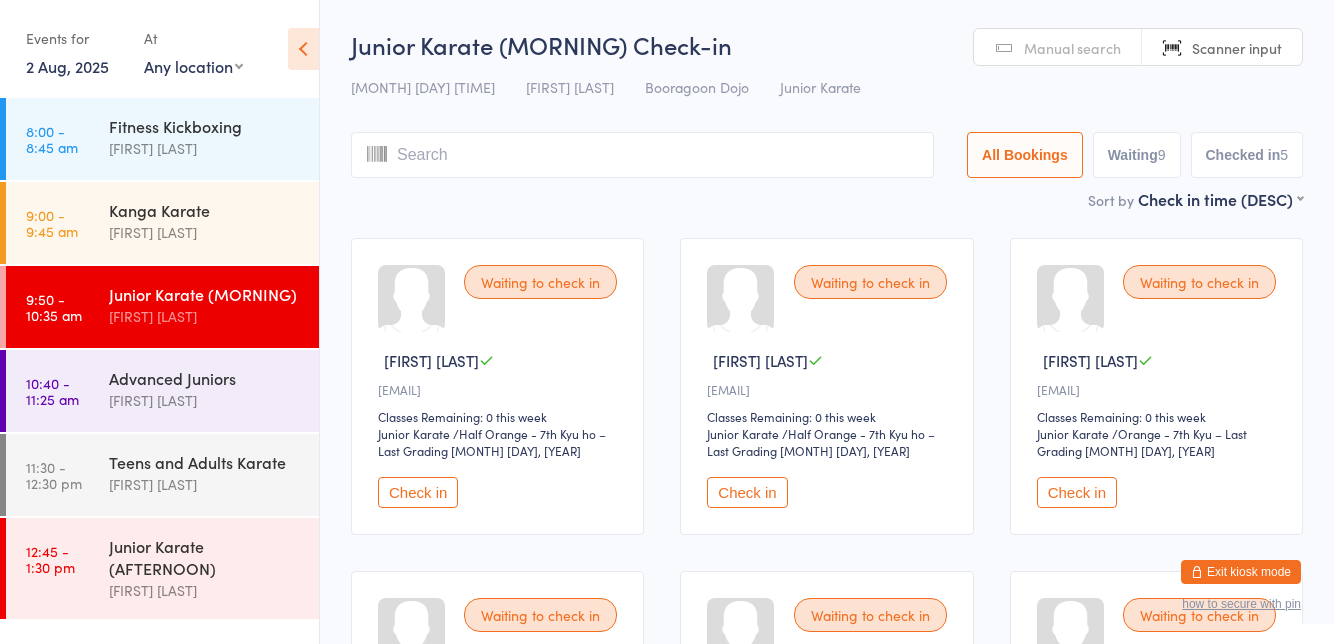 click on "Waiting to check in [FIRST] [LAST]  [EMAIL] Classes Remaining: 0 this week Junior Karate  Junior Karate   /  Half Orange - 7th Kyu ho – Last Grading [MONTH] [DAY], [YEAR]   Check in Waiting to check in [FIRST] [LAST]  [EMAIL] Classes Remaining: 0 this week Junior Karate  Junior Karate   /  Half Orange - 7th Kyu ho – Last Grading [MONTH] [DAY], [YEAR]   Check in Waiting to check in [FIRST] [LAST]  [EMAIL] Classes Remaining: 0 this week Junior Karate  Junior Karate   /  Orange - 7th Kyu – Last Grading [MONTH] [DAY], [YEAR]   Check in Waiting to check in [FIRST] [LAST]  [EMAIL] Classes Remaining: 1 this week   Check in Waiting to check in [FIRST] [LAST]  [EMAIL] Classes Remaining: 0 this week Junior Karate  Junior Karate   /  Red - 6th Kyu – Last Grading [MONTH] [DAY], [YEAR]   Check in Waiting to check in [FIRST] [LAST]  [EMAIL] Classes Remaining: 0 this week Junior Karate  Junior Karate" at bounding box center [827, 1052] 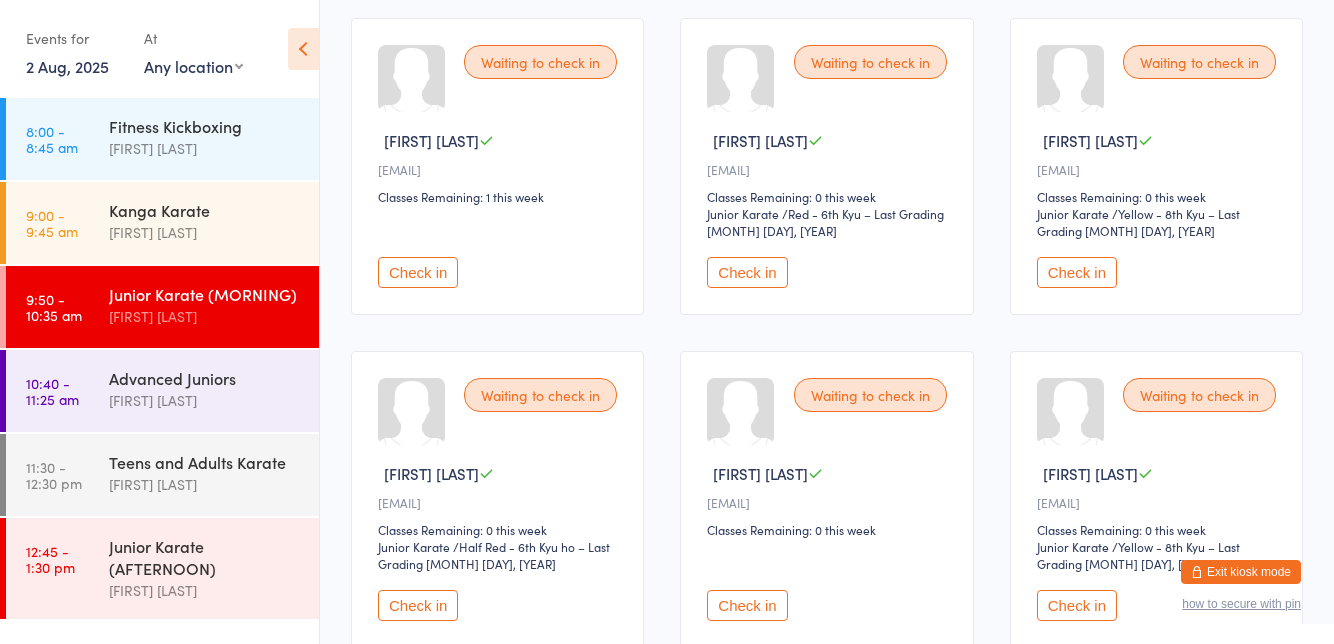 scroll, scrollTop: 554, scrollLeft: 0, axis: vertical 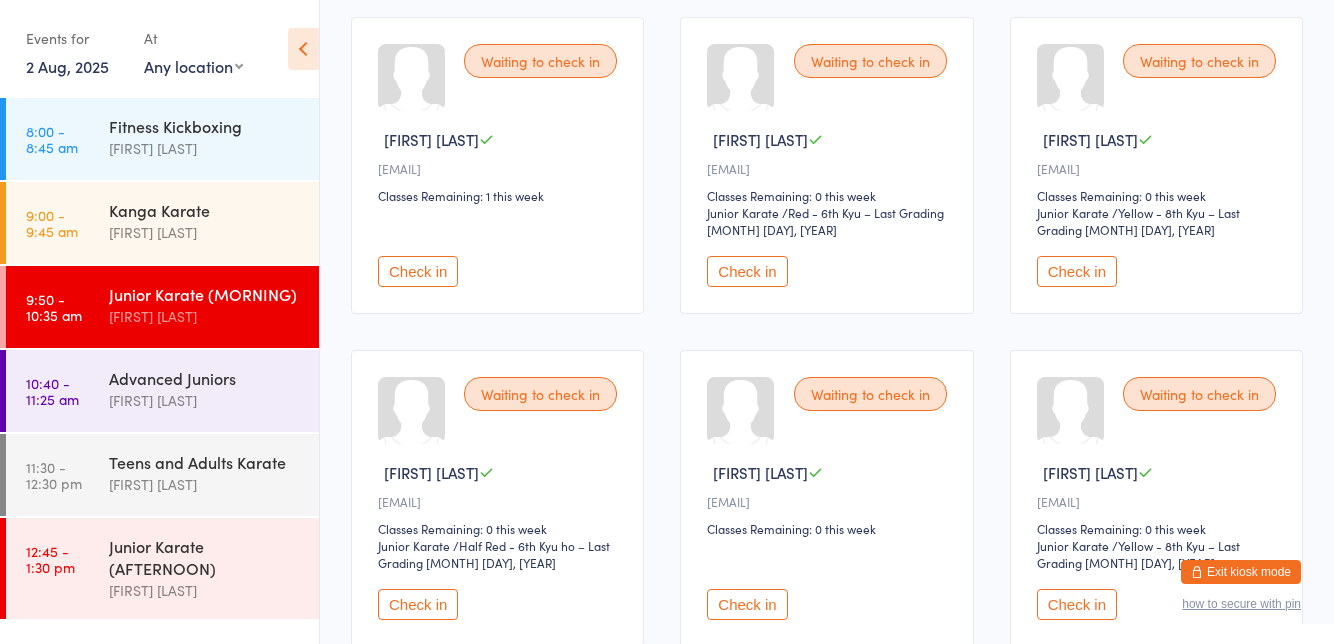 click on "Check in" at bounding box center [418, 604] 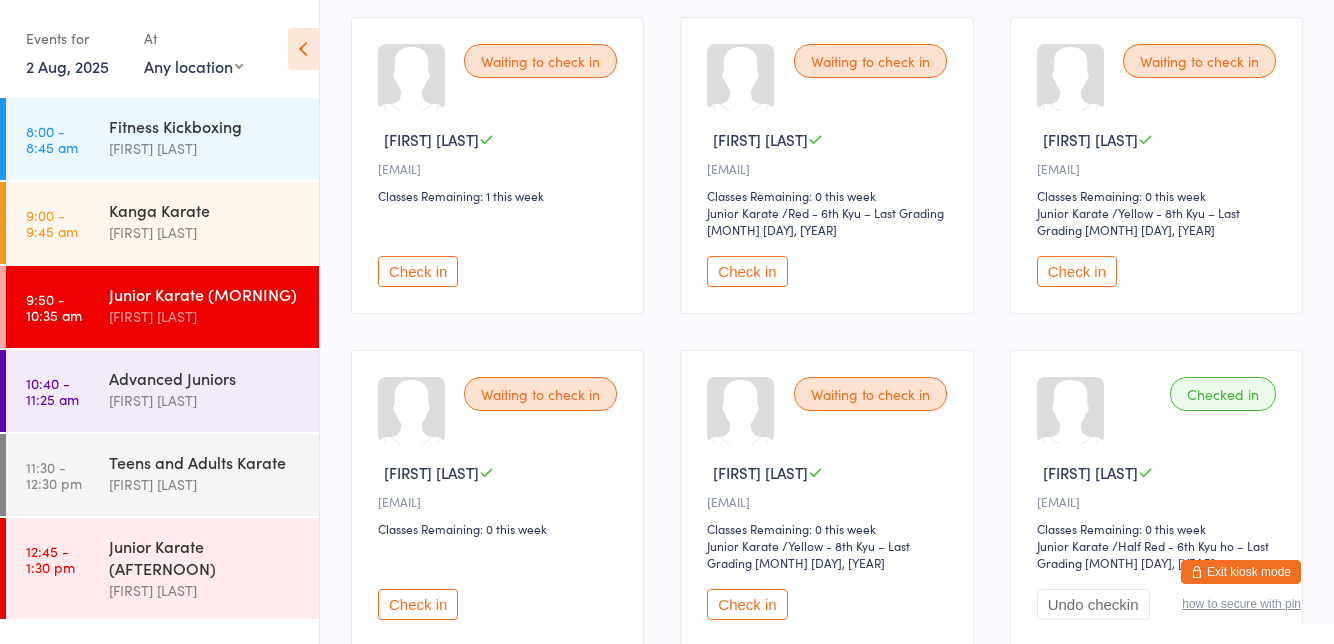 click on "Check in" at bounding box center [747, 271] 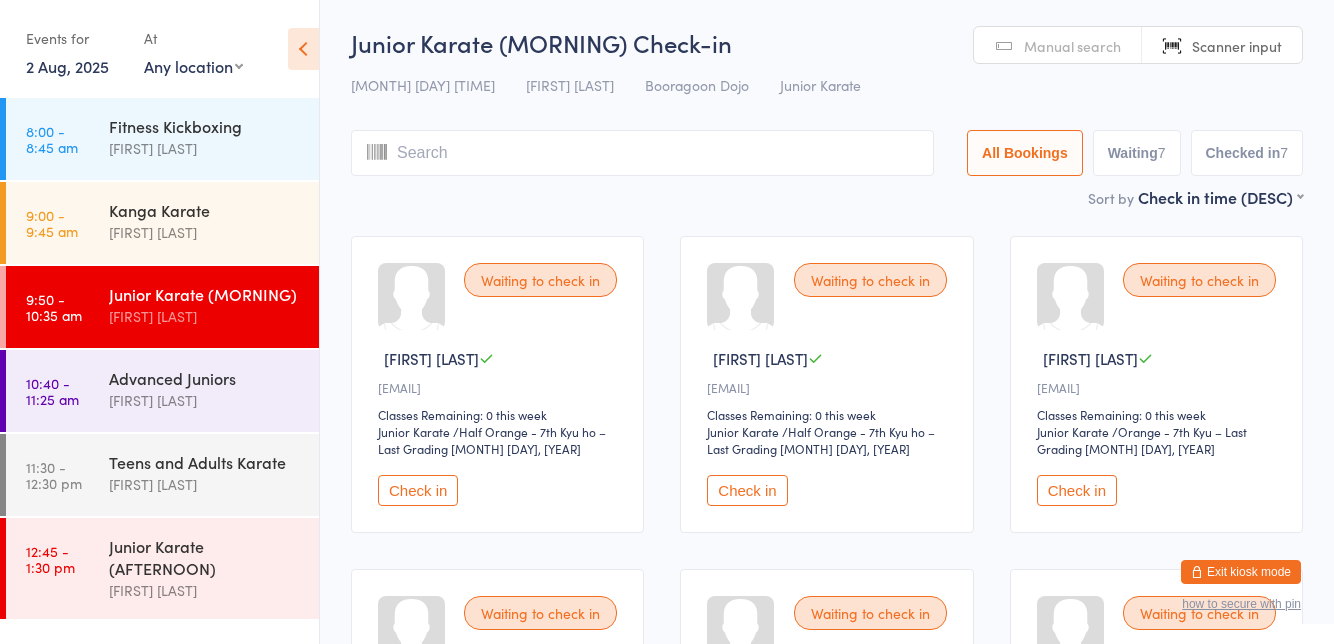 scroll, scrollTop: 0, scrollLeft: 0, axis: both 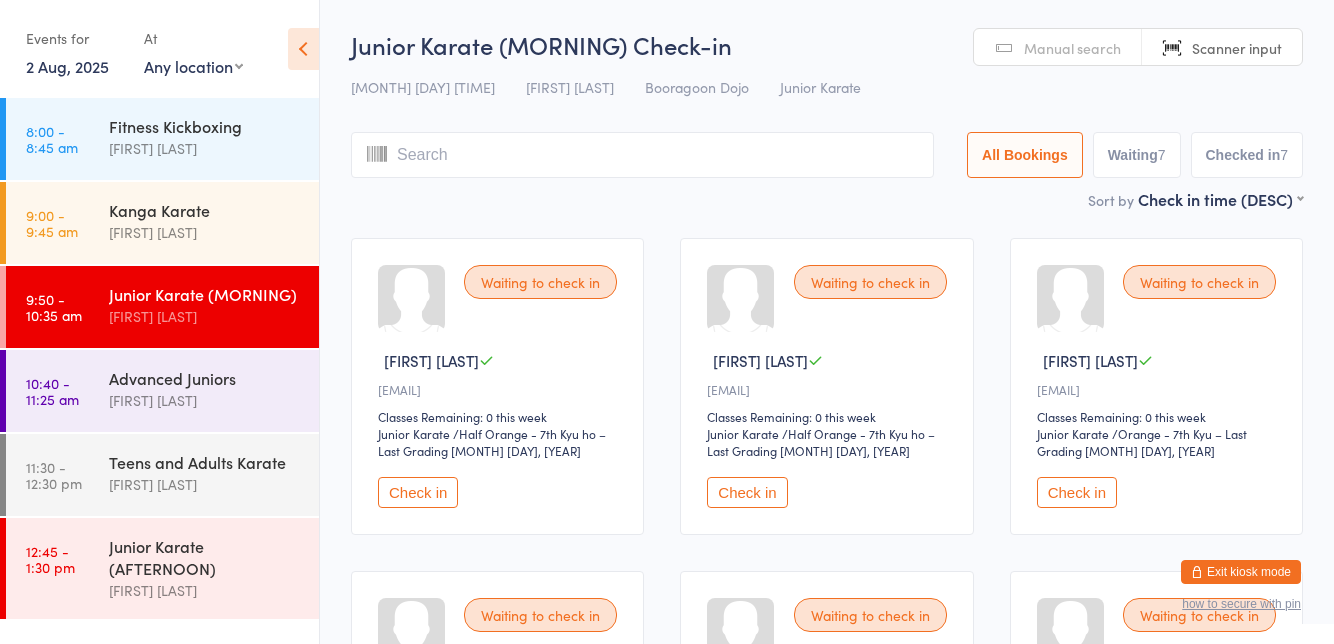 click at bounding box center [642, 155] 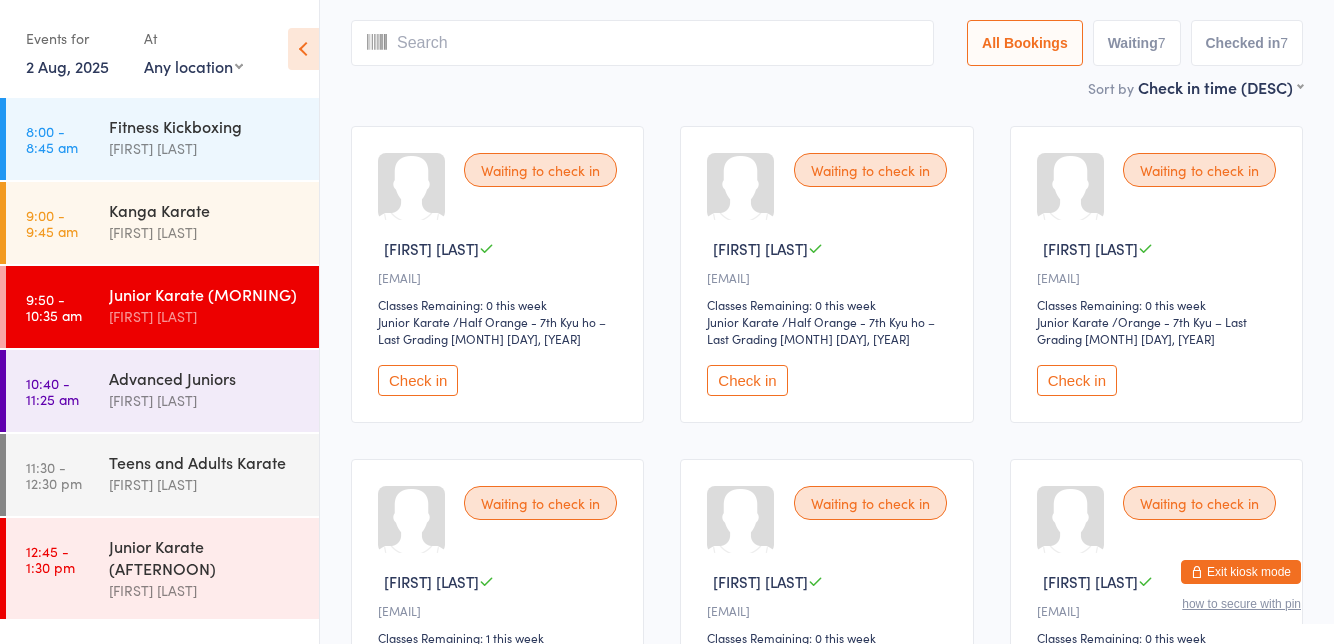 scroll, scrollTop: 132, scrollLeft: 0, axis: vertical 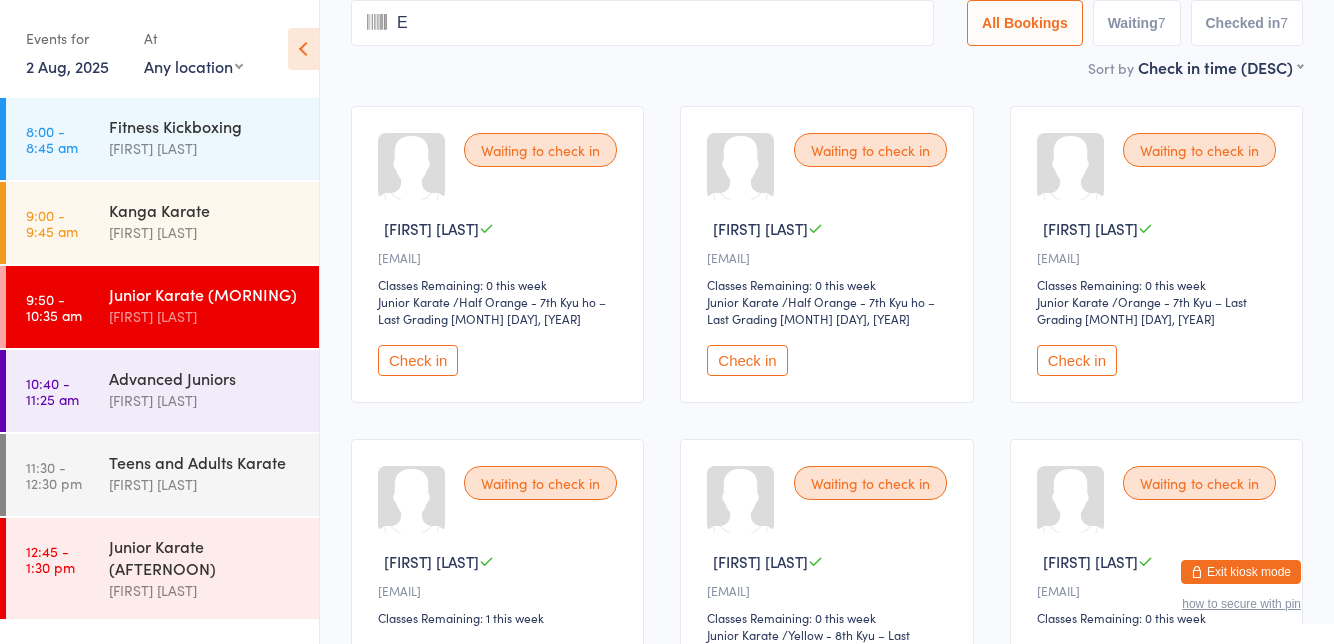 type on "Ed" 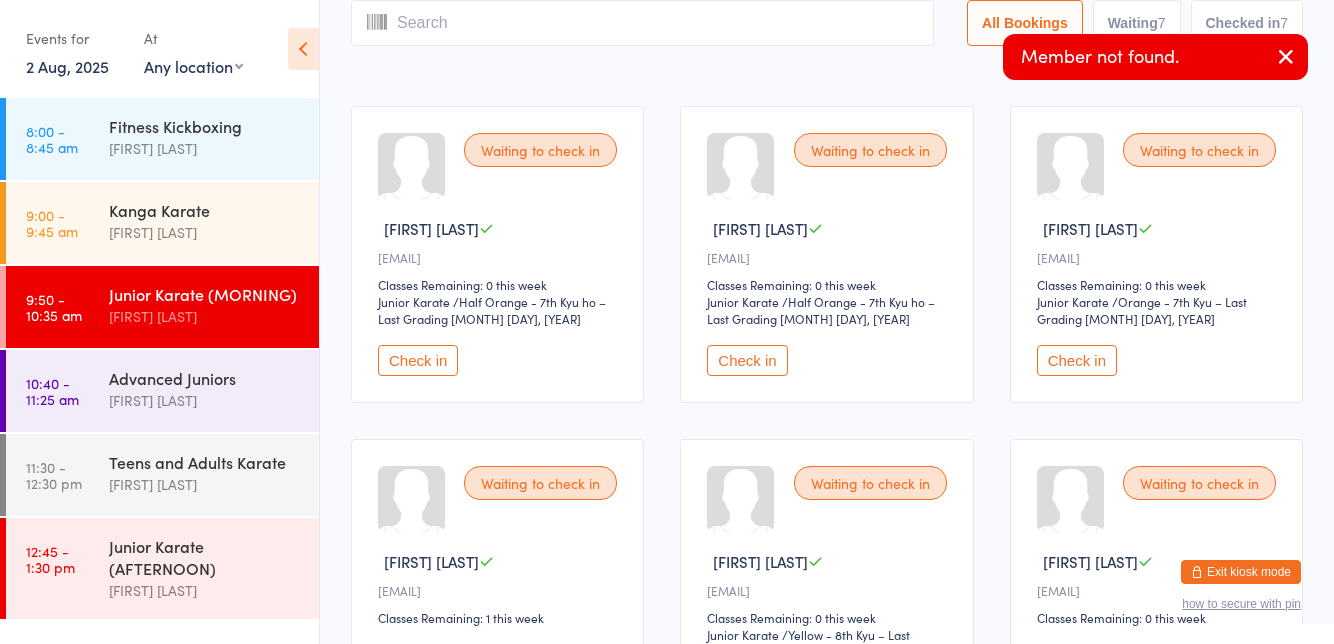 scroll, scrollTop: 0, scrollLeft: 0, axis: both 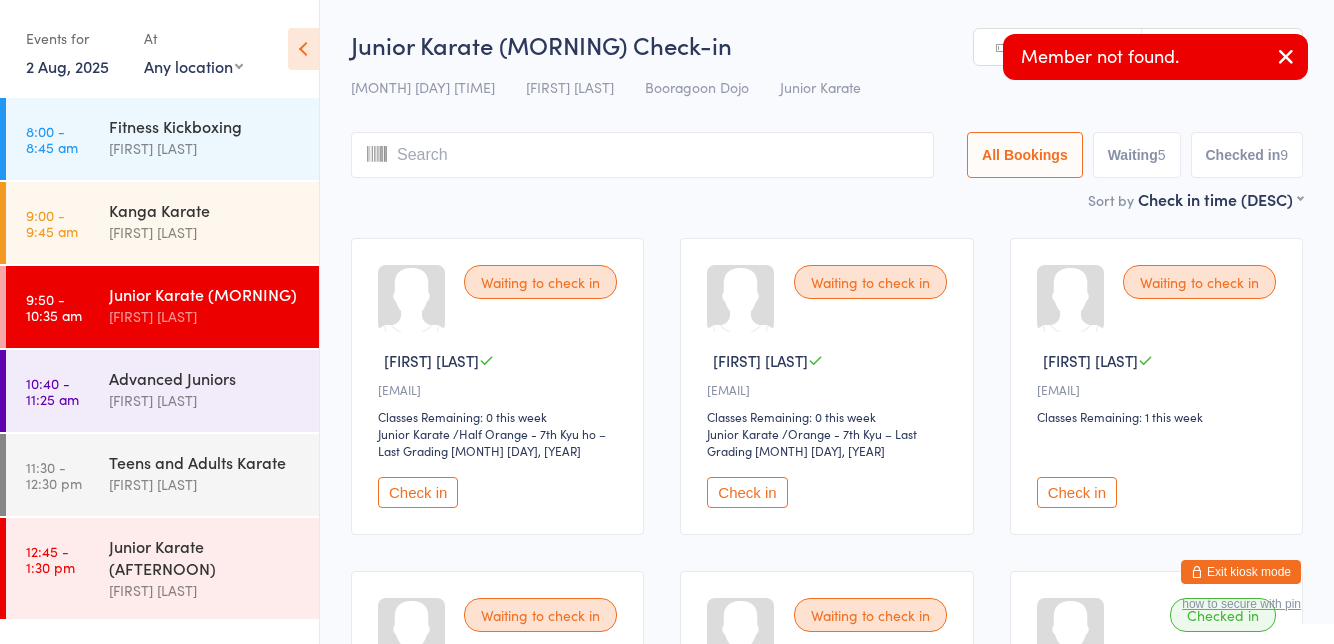 type on "I" 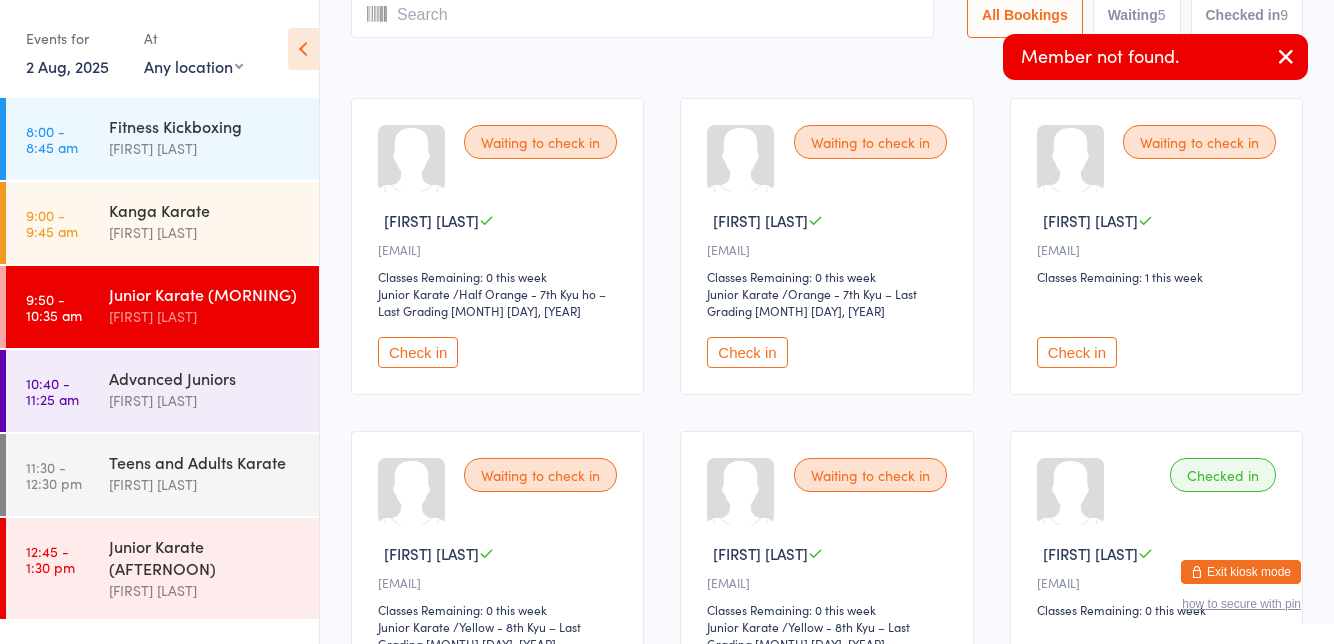 scroll, scrollTop: 143, scrollLeft: 0, axis: vertical 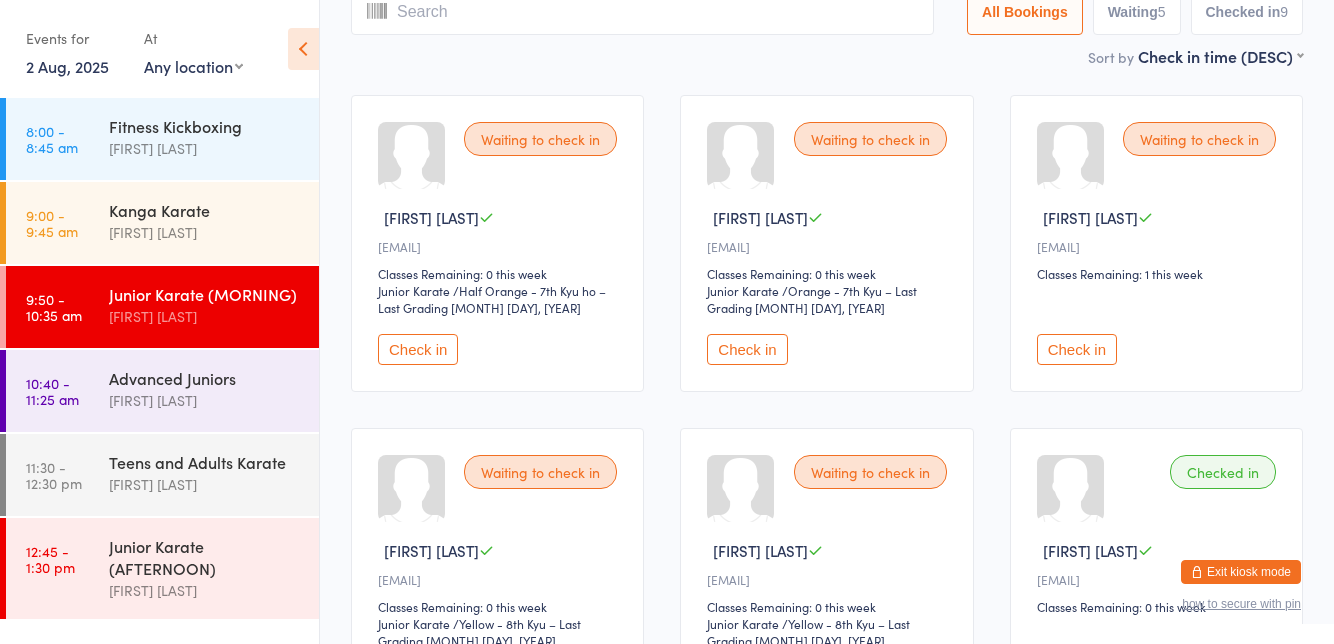 click on "Check in" at bounding box center [747, 682] 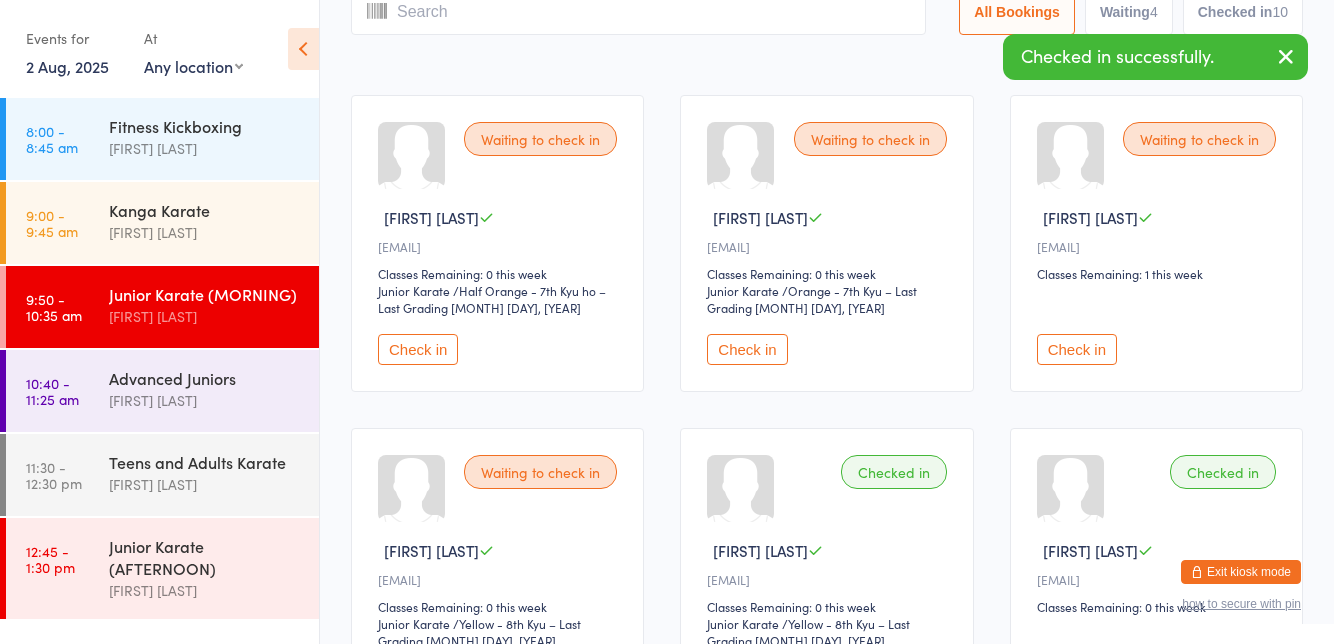 click on "Check in" at bounding box center [747, 349] 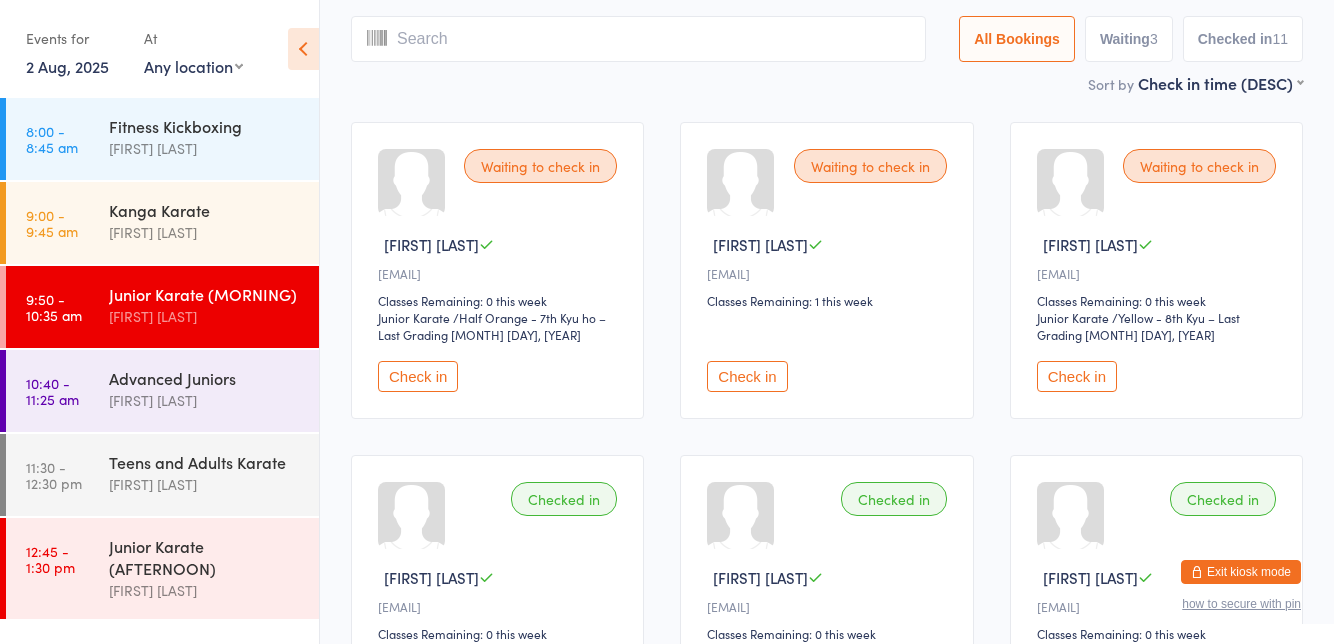 scroll, scrollTop: 0, scrollLeft: 0, axis: both 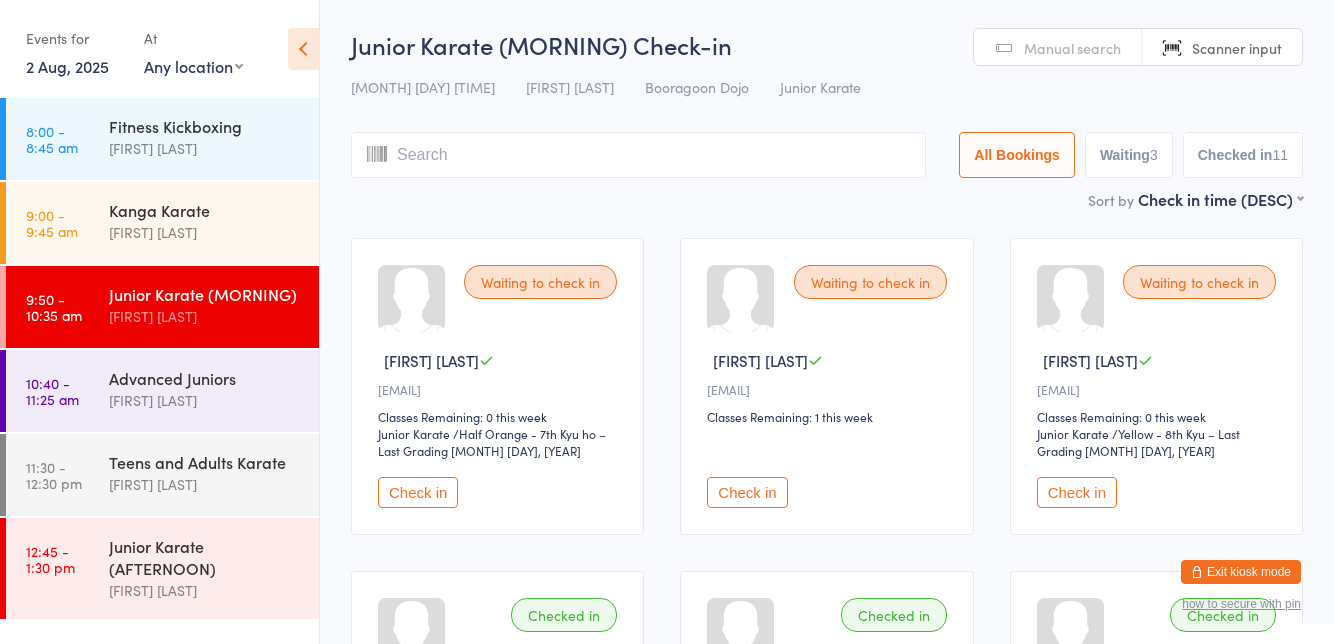 click at bounding box center (638, 155) 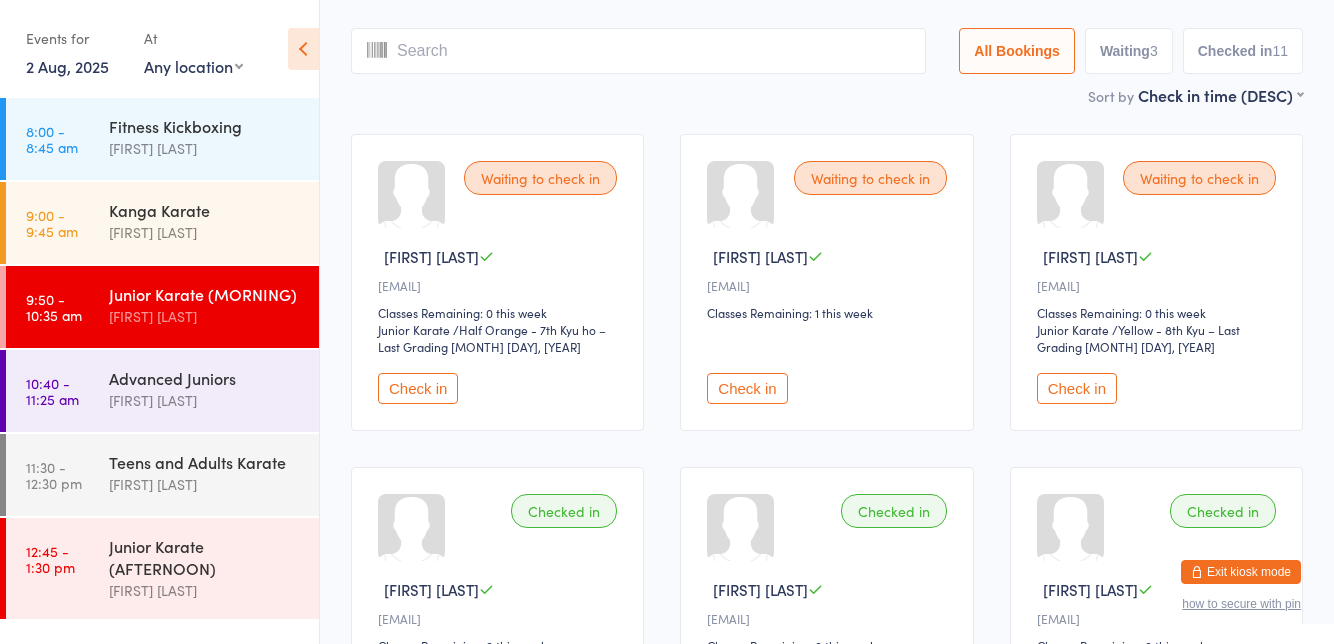 scroll, scrollTop: 132, scrollLeft: 0, axis: vertical 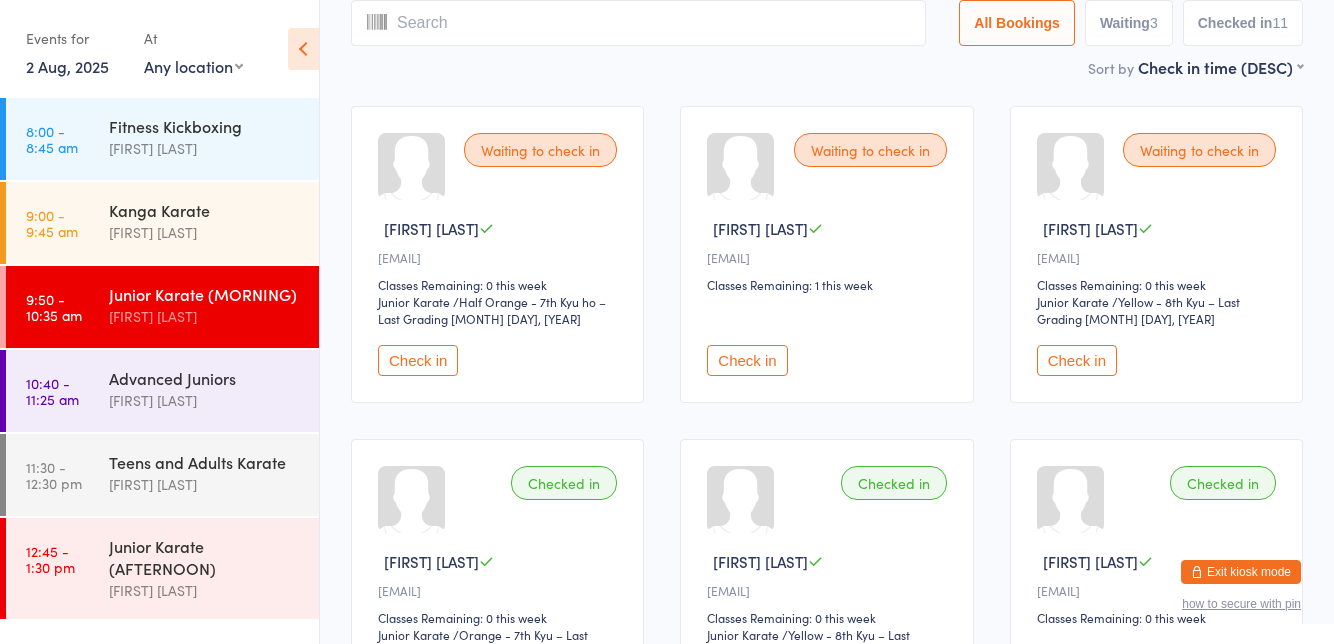type on "A" 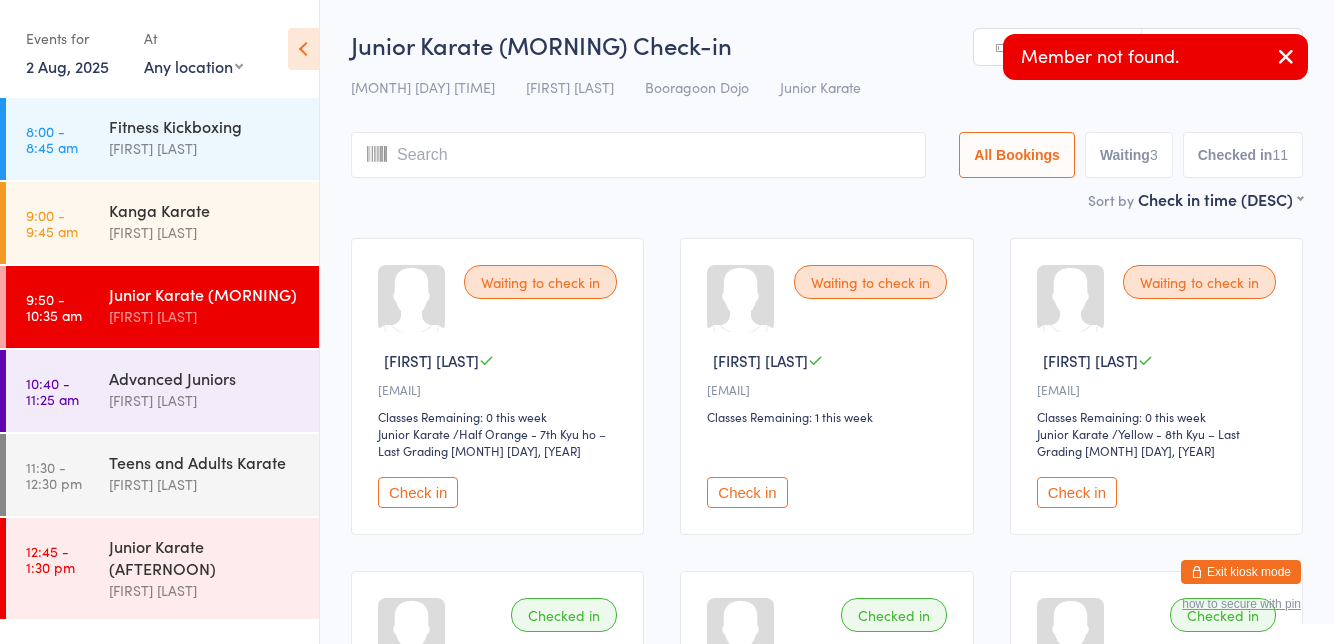 type on "N" 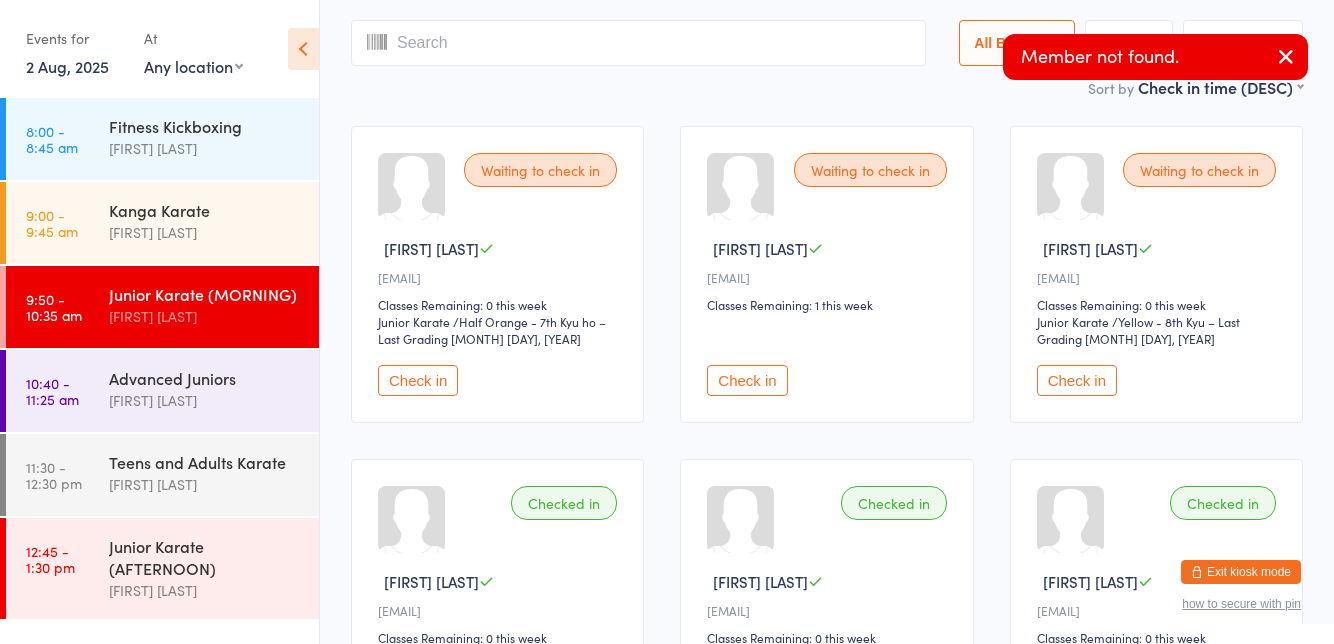 scroll, scrollTop: 132, scrollLeft: 0, axis: vertical 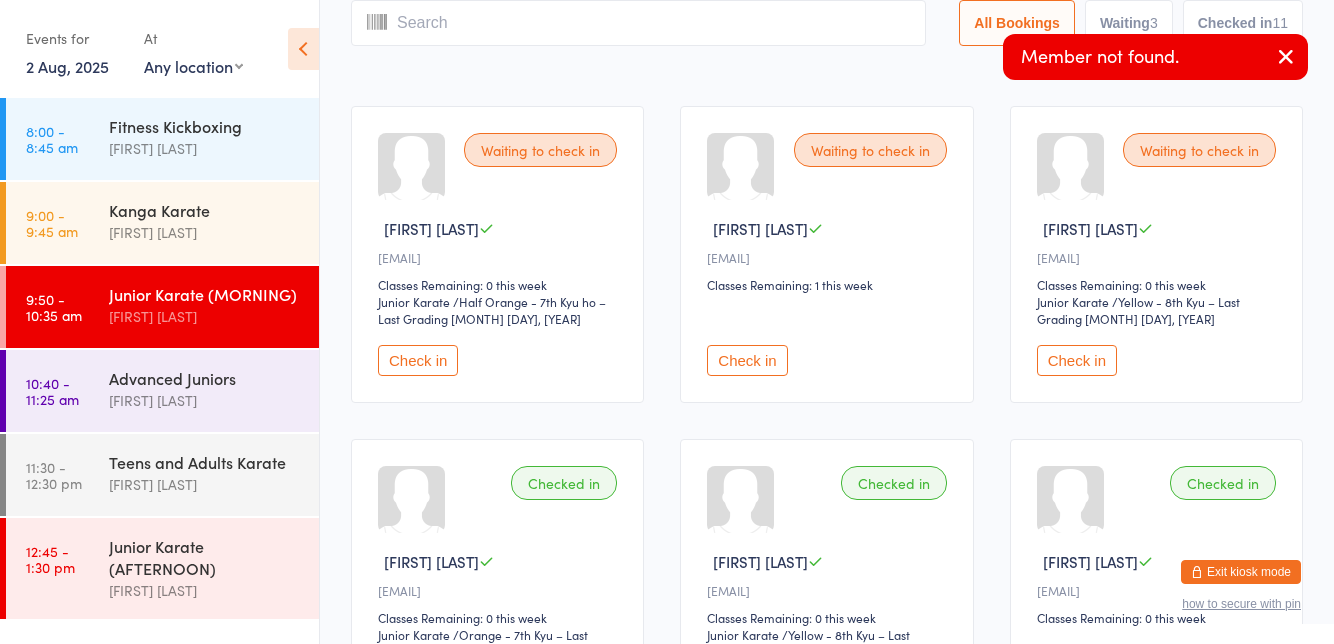 type on "A" 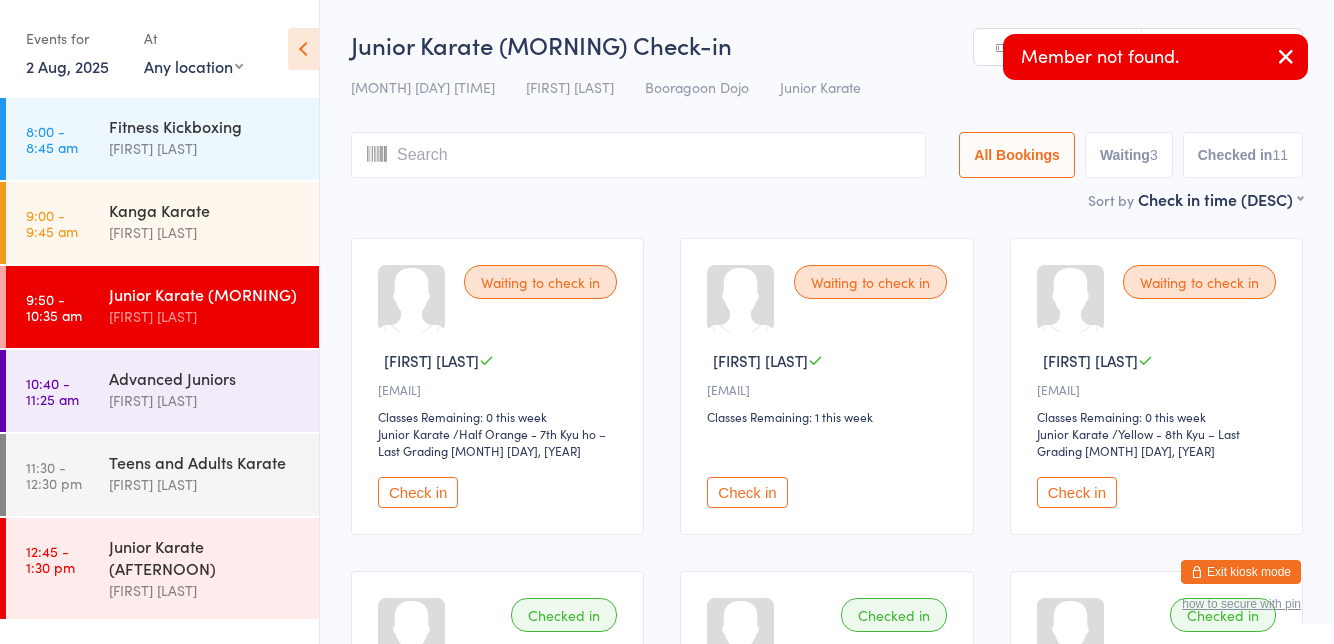 type on "N" 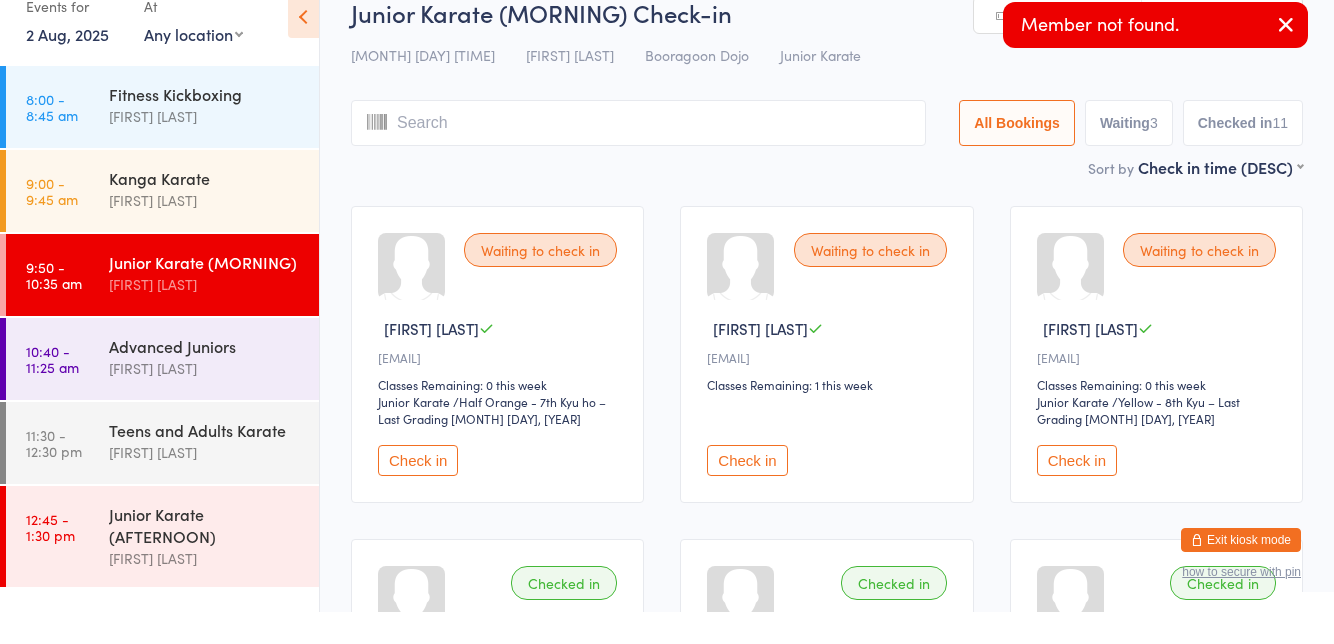 type on "N" 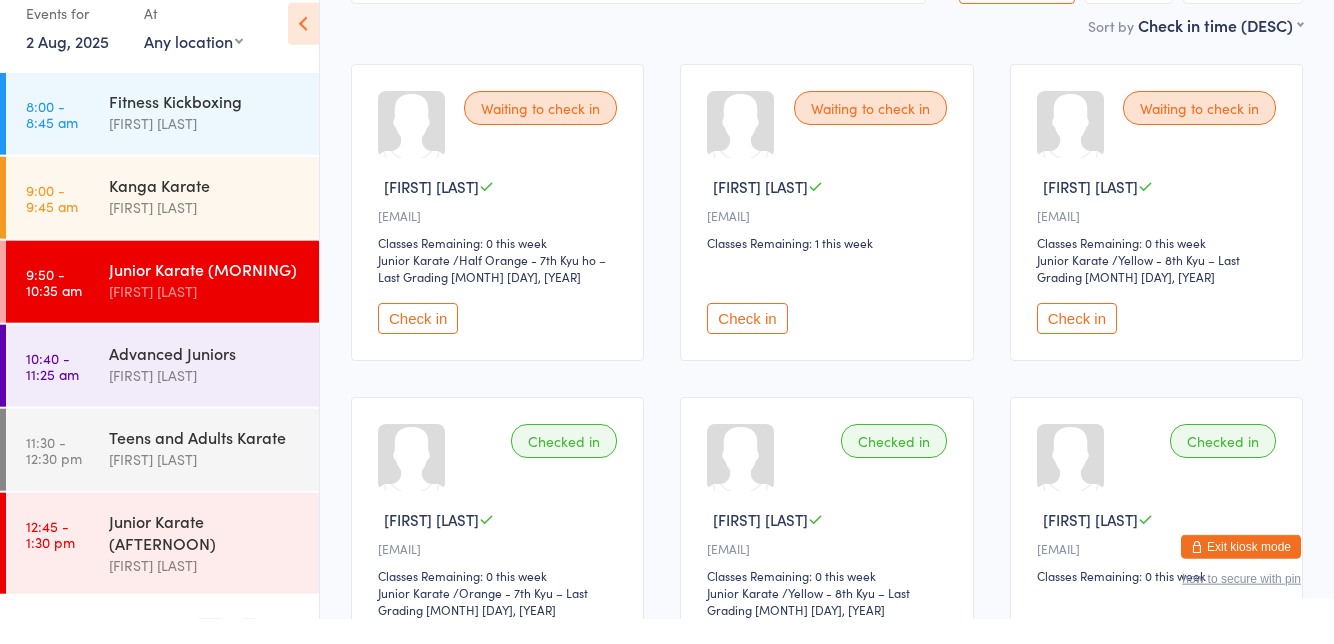 scroll, scrollTop: 149, scrollLeft: 0, axis: vertical 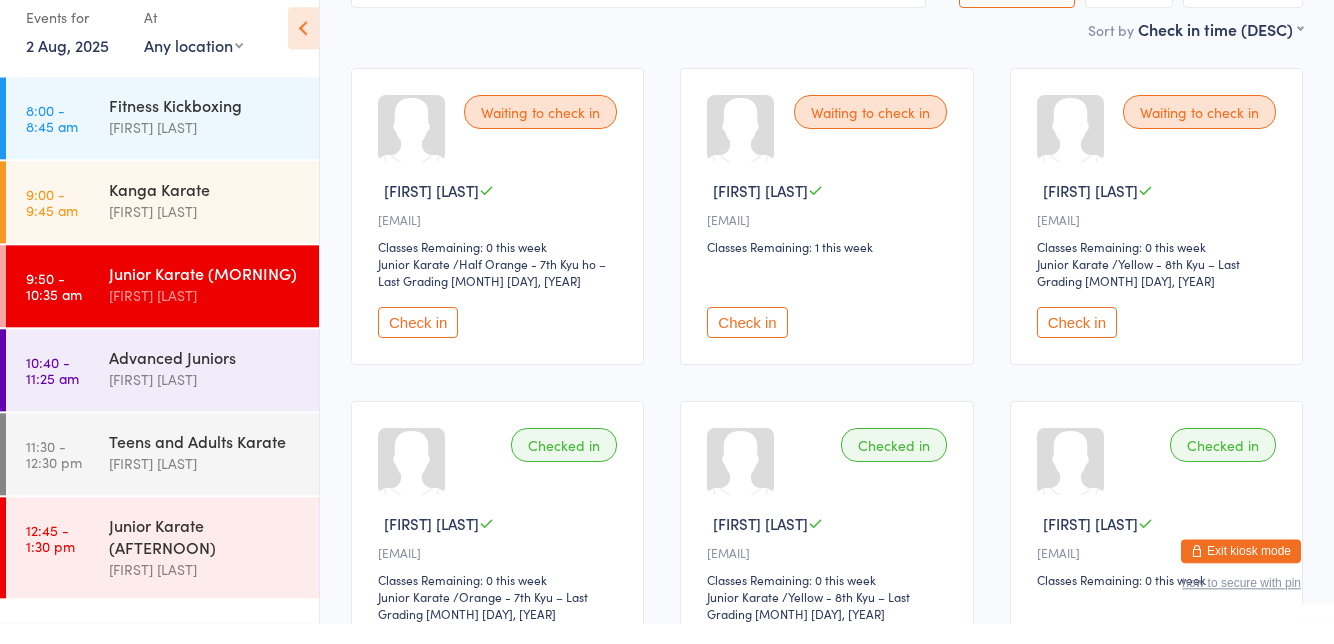 click on "Check in" at bounding box center [1077, 343] 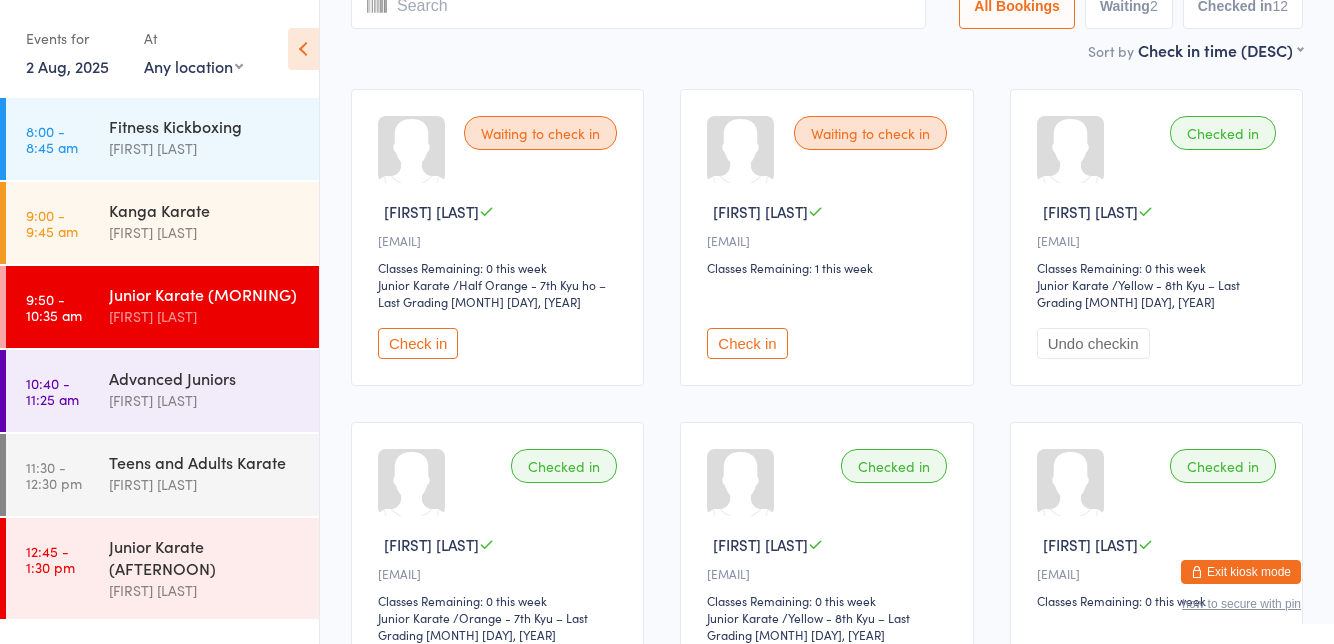 click at bounding box center (638, 6) 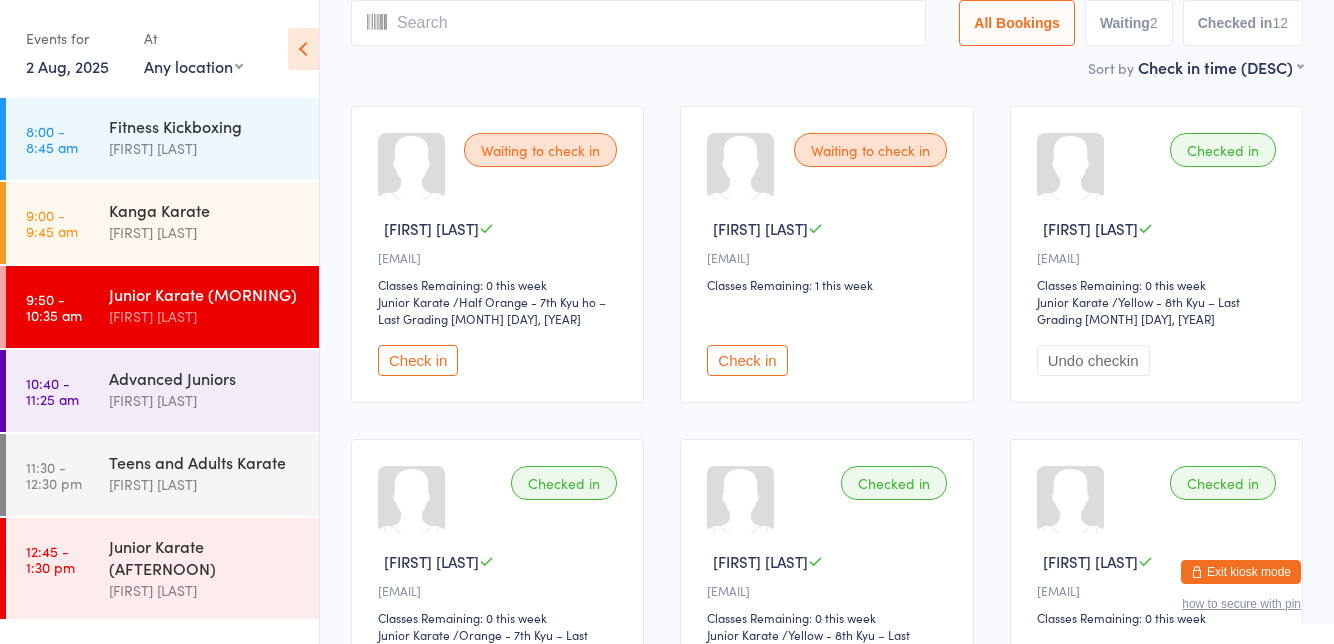 scroll, scrollTop: 132, scrollLeft: 0, axis: vertical 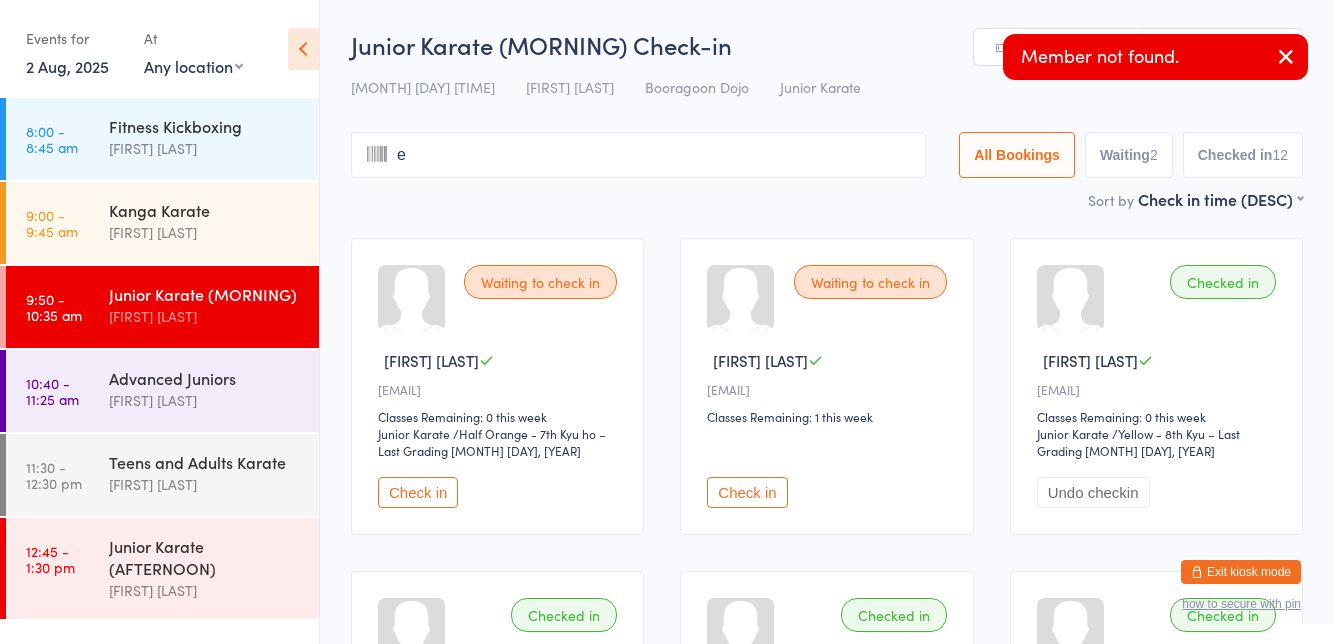 type on "ea" 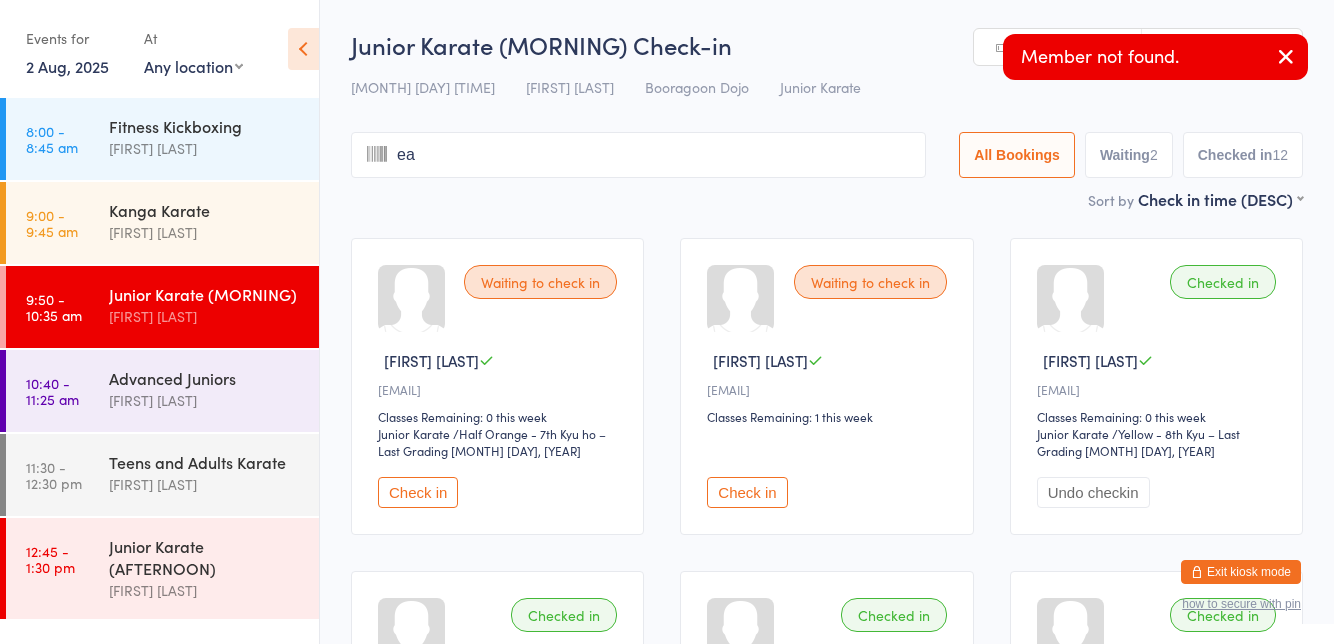type 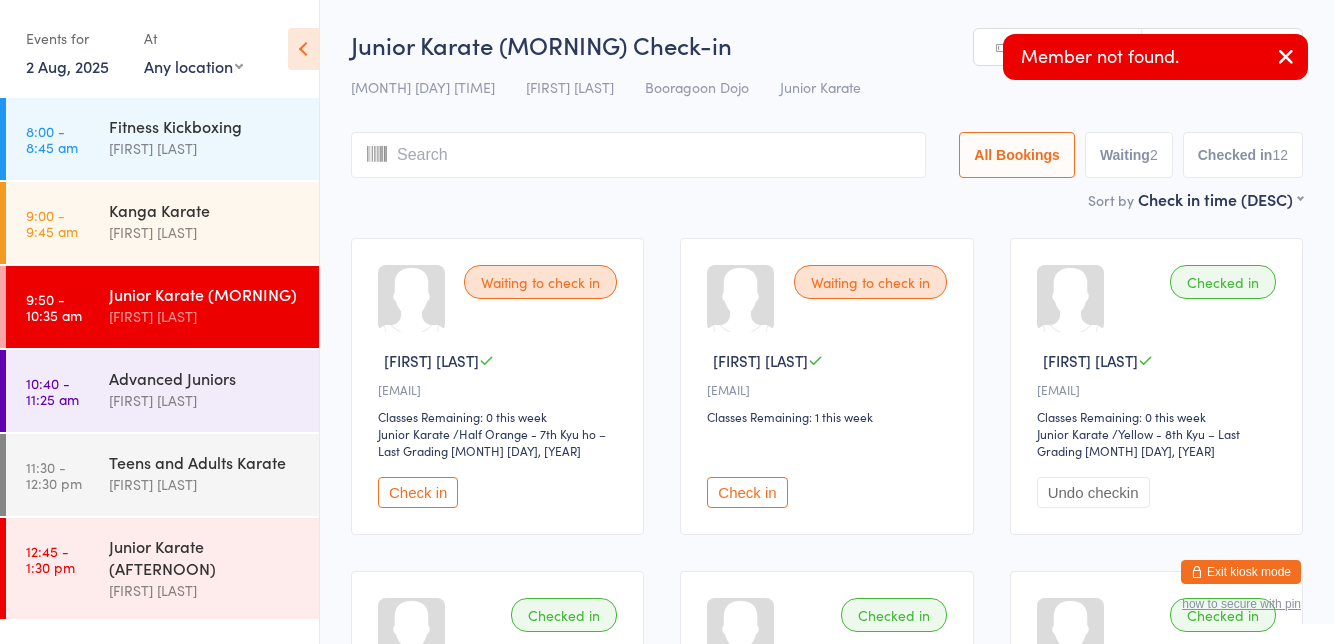 click on "Checked in [FIRST] [LAST]  [EMAIL] Classes Remaining: 0 this week Junior Karate  Junior Karate   /  Yellow - 8th Kyu – Last Grading [MONTH] [DAY], [YEAR]   Undo checkin" at bounding box center [1156, 386] 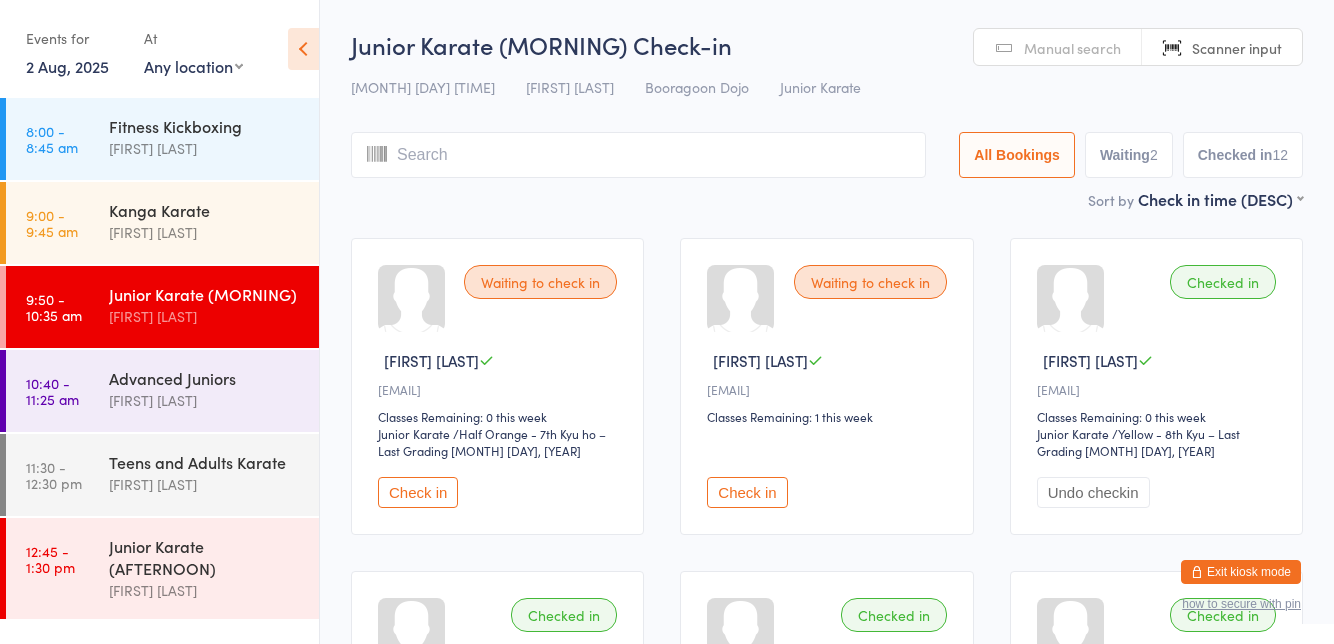 click on "Waiting to check in [FIRST] [LAST]  [EMAIL] Classes Remaining: 1 this week   Check in" at bounding box center [826, 386] 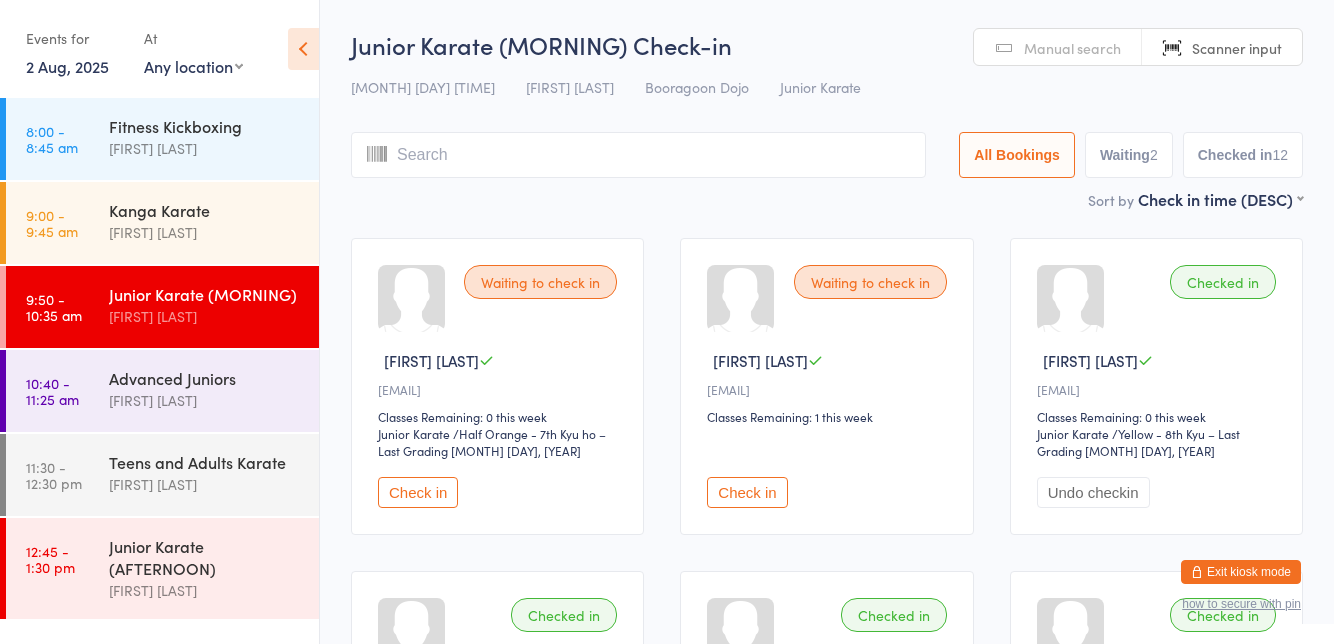 click on "Check in" at bounding box center [747, 492] 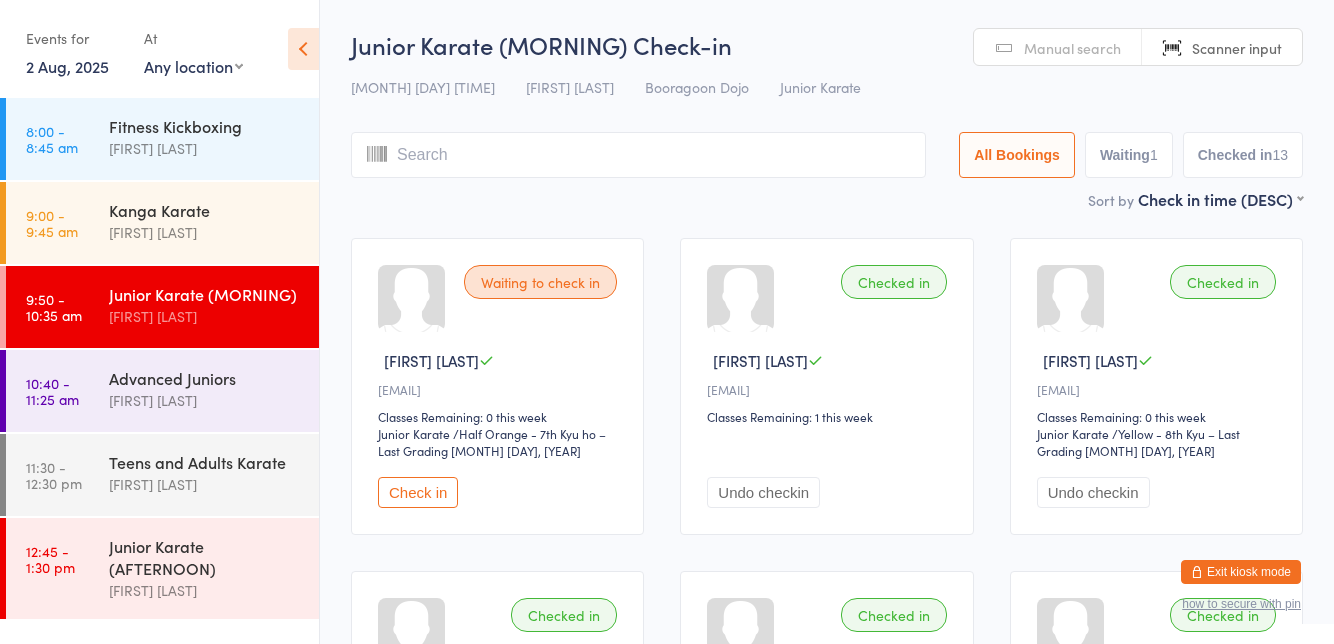 click on "Waiting to check in [FIRST] [LAST]  [EMAIL] Classes Remaining: 0 this week Junior Karate  Junior Karate   /  Half Orange - 7th Kyu ho – Last Grading [MONTH] [DAY], [YEAR]   Check in" at bounding box center (497, 386) 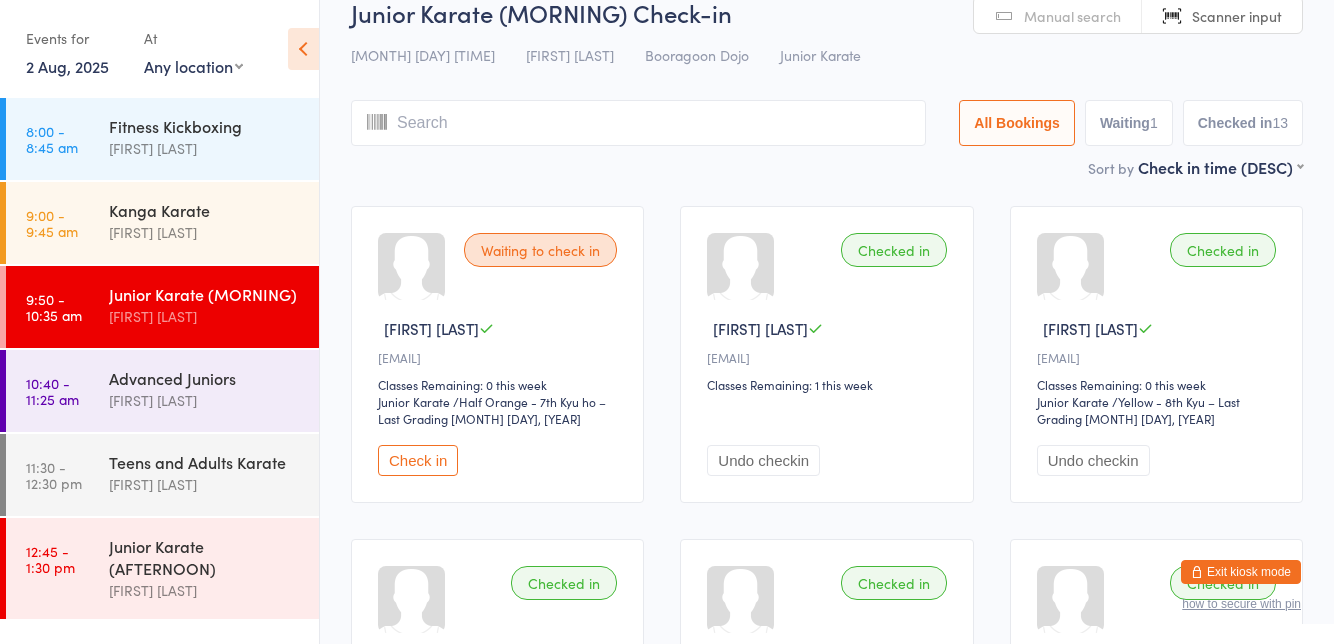scroll, scrollTop: 34, scrollLeft: 0, axis: vertical 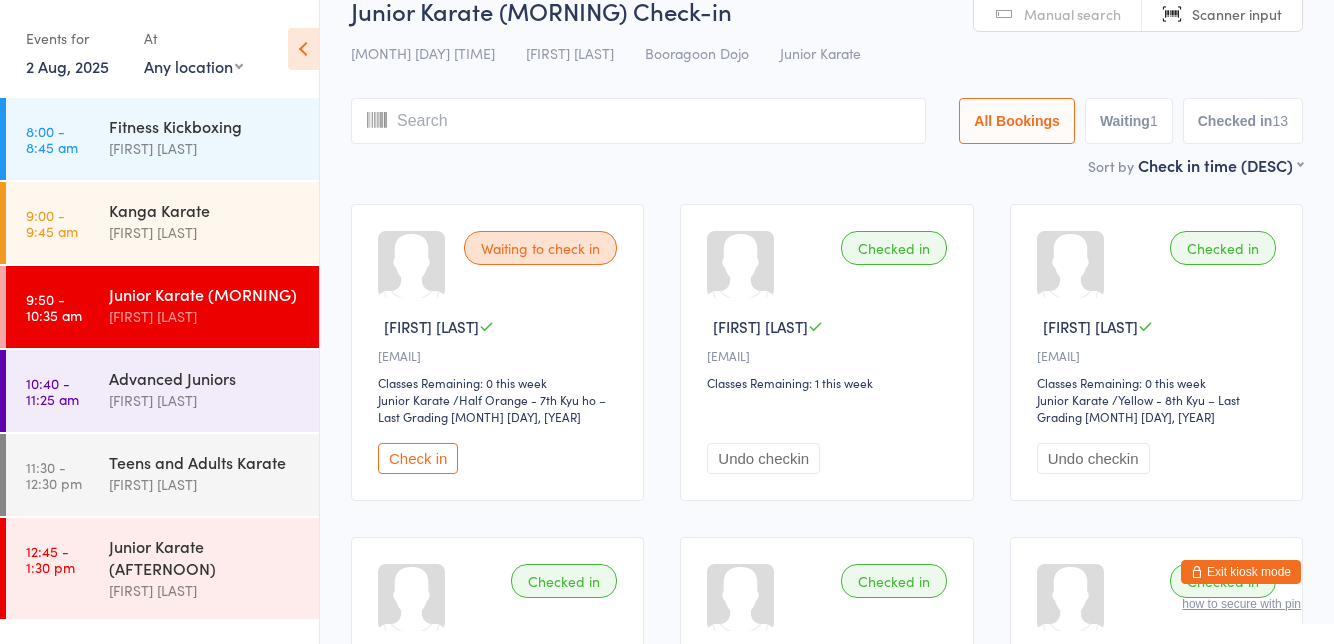 click on "Check in" at bounding box center [418, 458] 